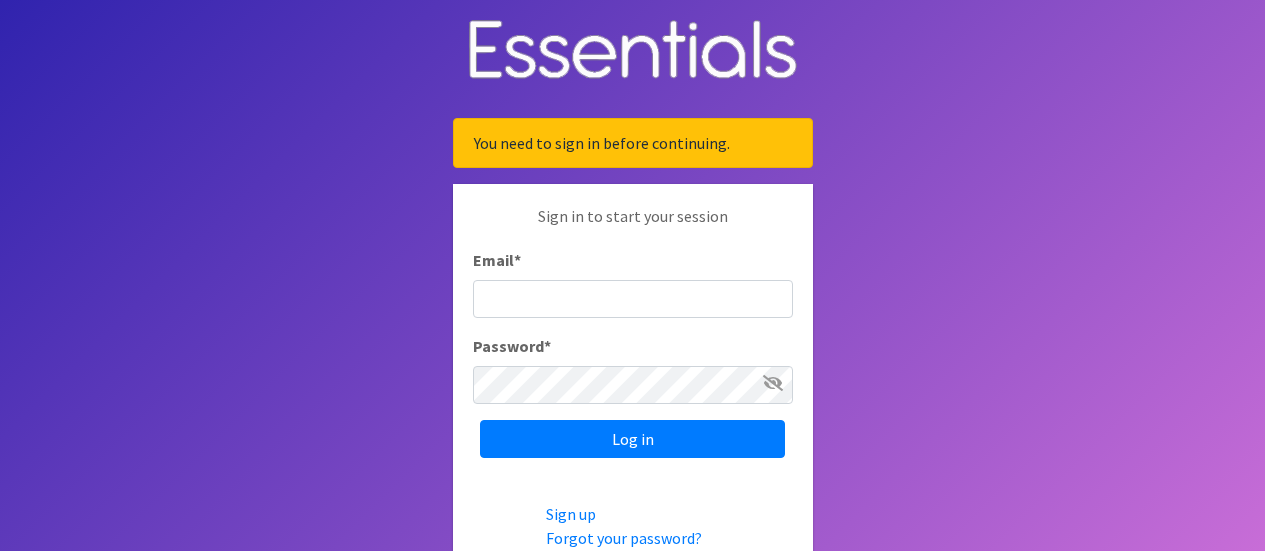 scroll, scrollTop: 0, scrollLeft: 0, axis: both 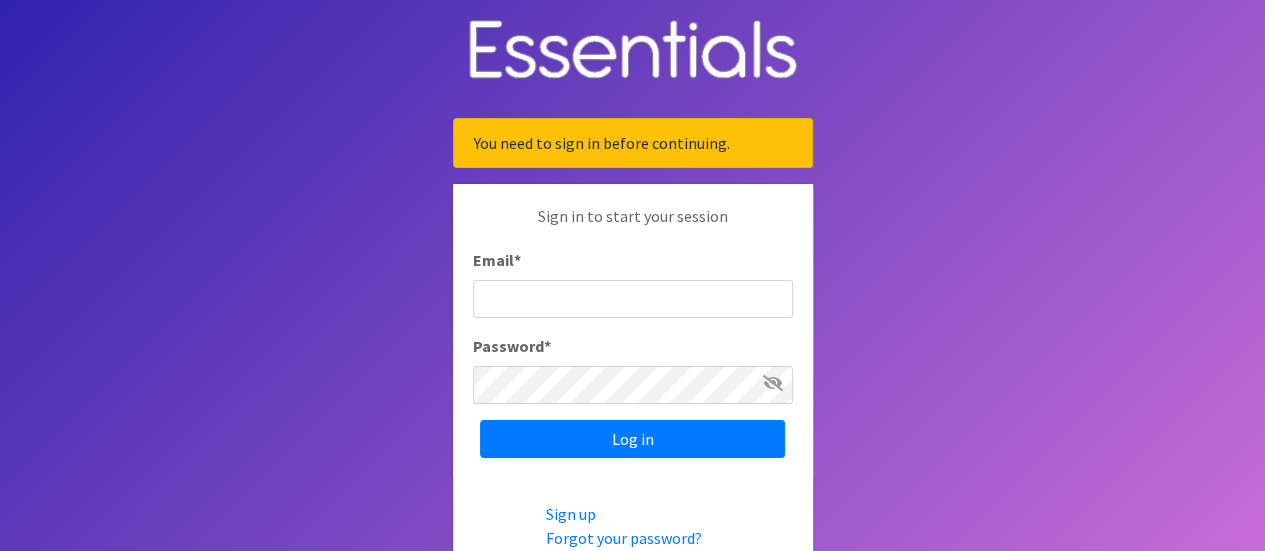 click on "Email  *" at bounding box center [633, 299] 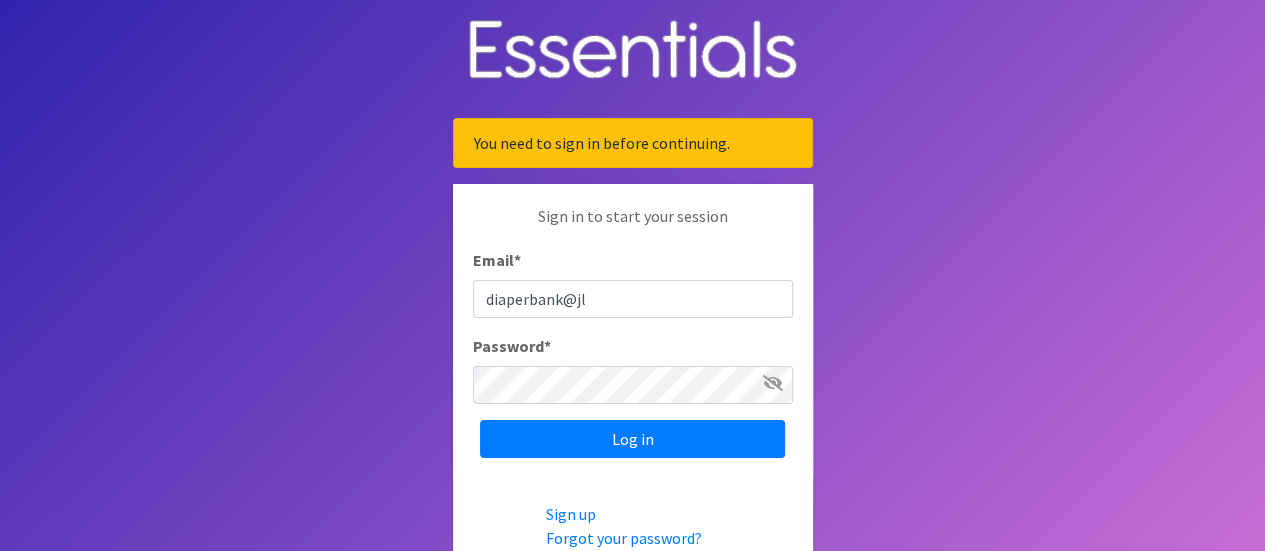 type on "diaperbank@jlcharleston.org" 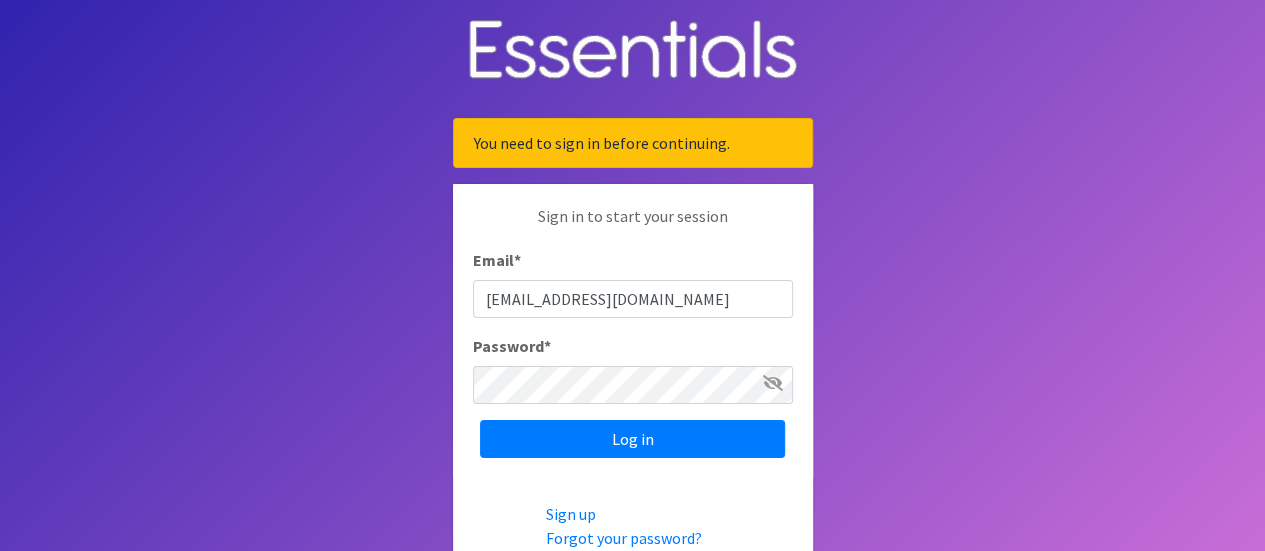 click on "Sign in to start your session
Email  * diaperbank@jlcharleston.org
Password  *
Log in" at bounding box center (633, 331) 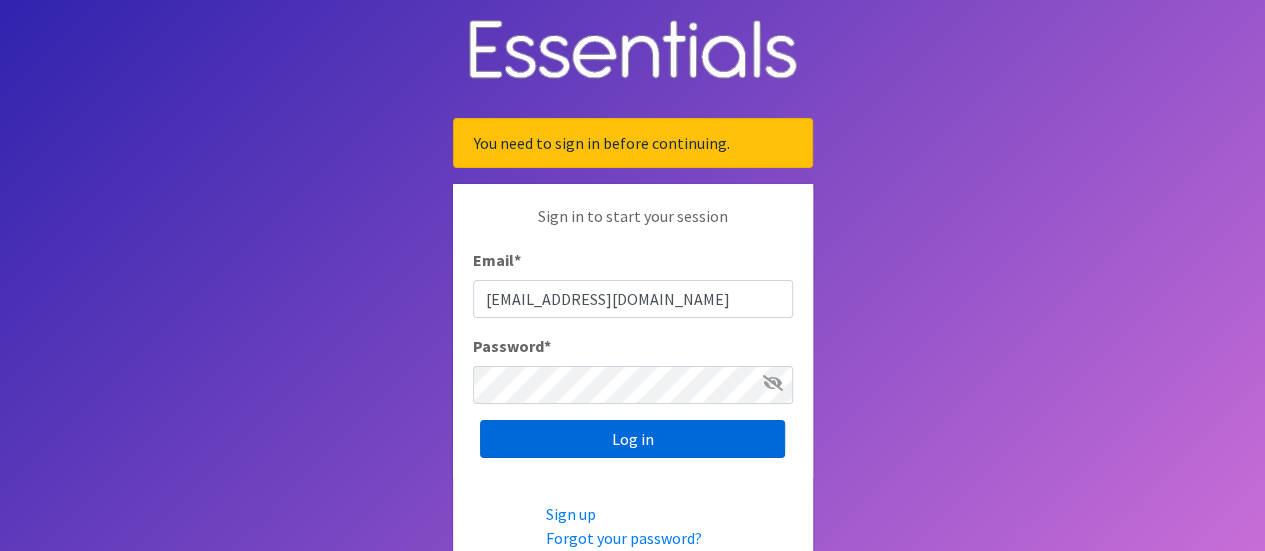 click on "Log in" at bounding box center [632, 439] 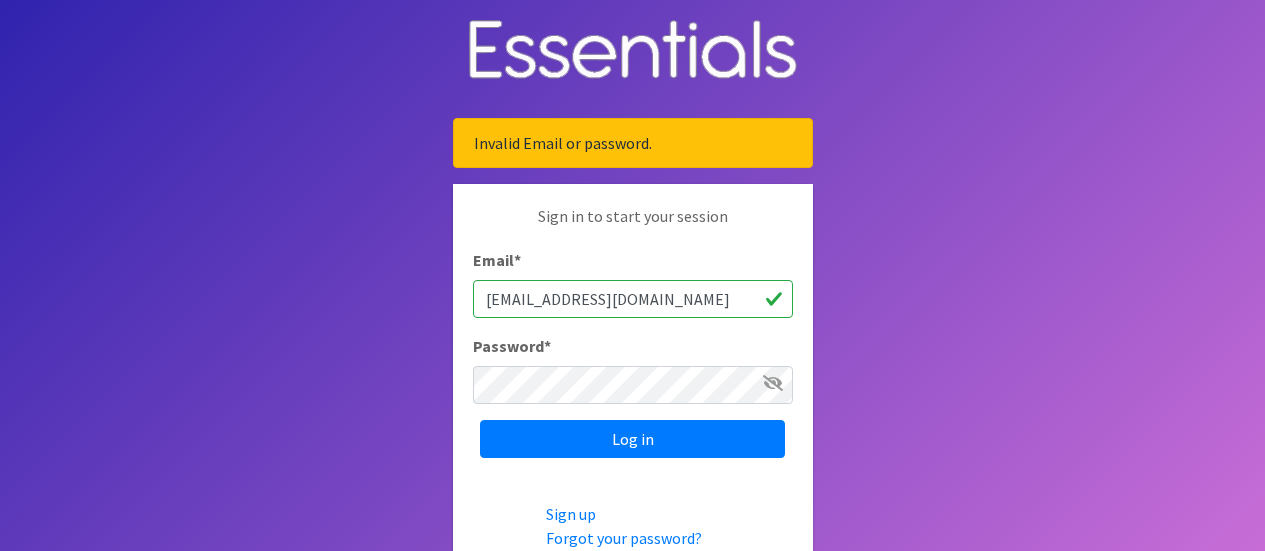 scroll, scrollTop: 0, scrollLeft: 0, axis: both 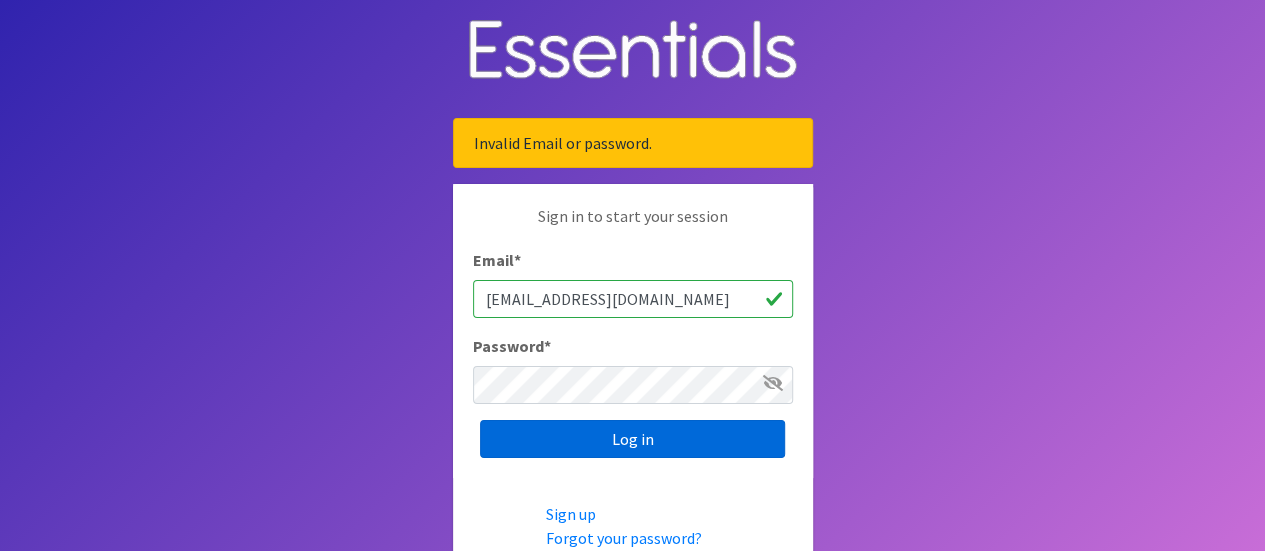 click on "Log in" at bounding box center [632, 439] 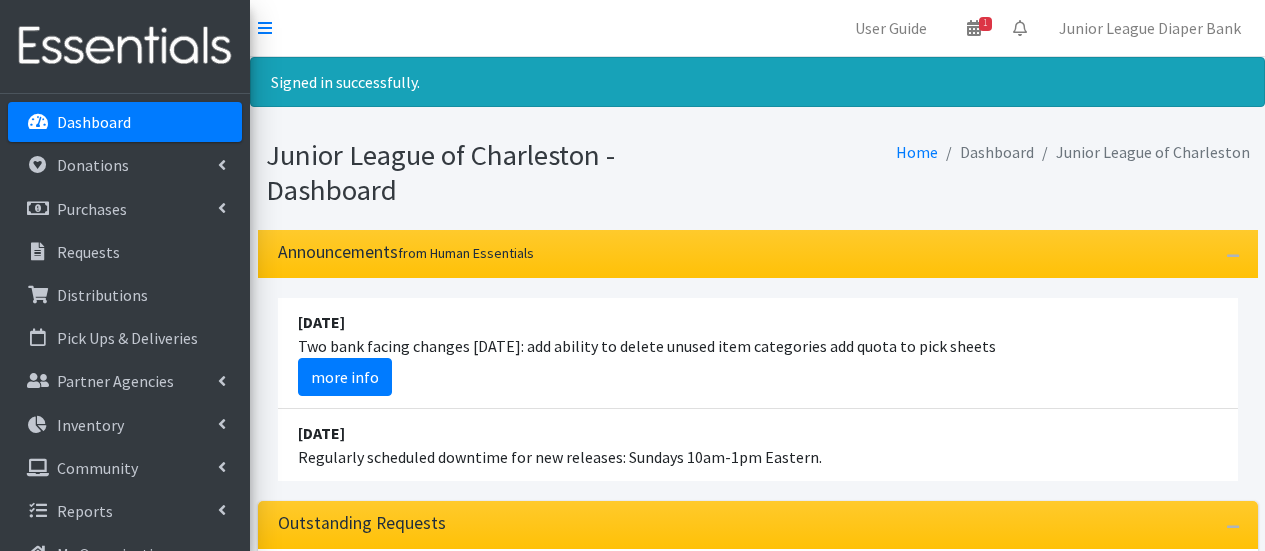 scroll, scrollTop: 0, scrollLeft: 0, axis: both 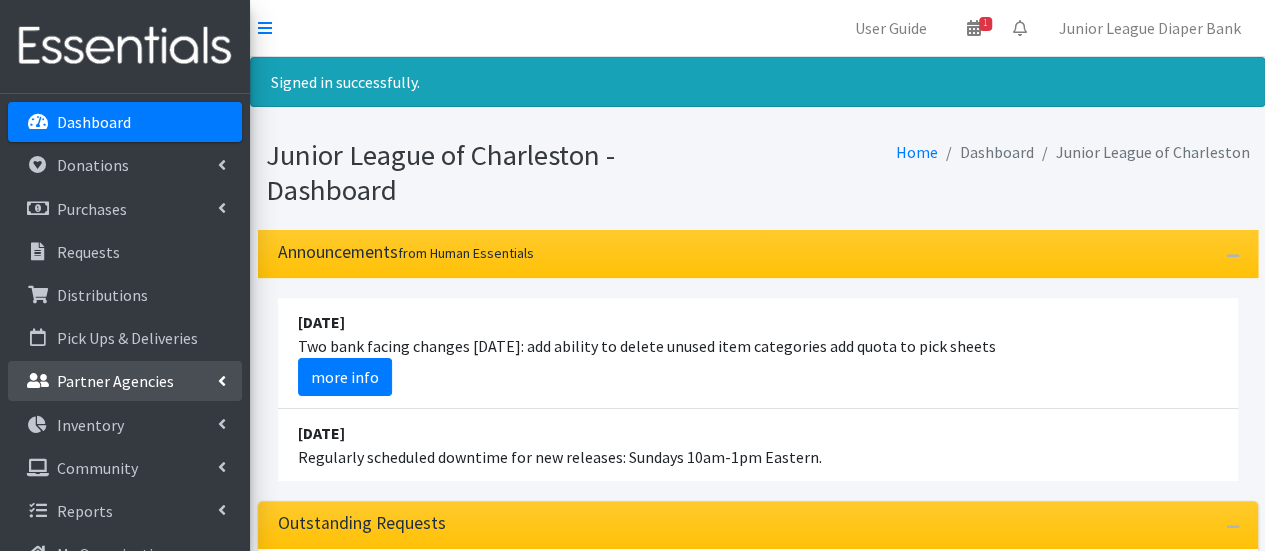 click on "Partner Agencies" at bounding box center (115, 381) 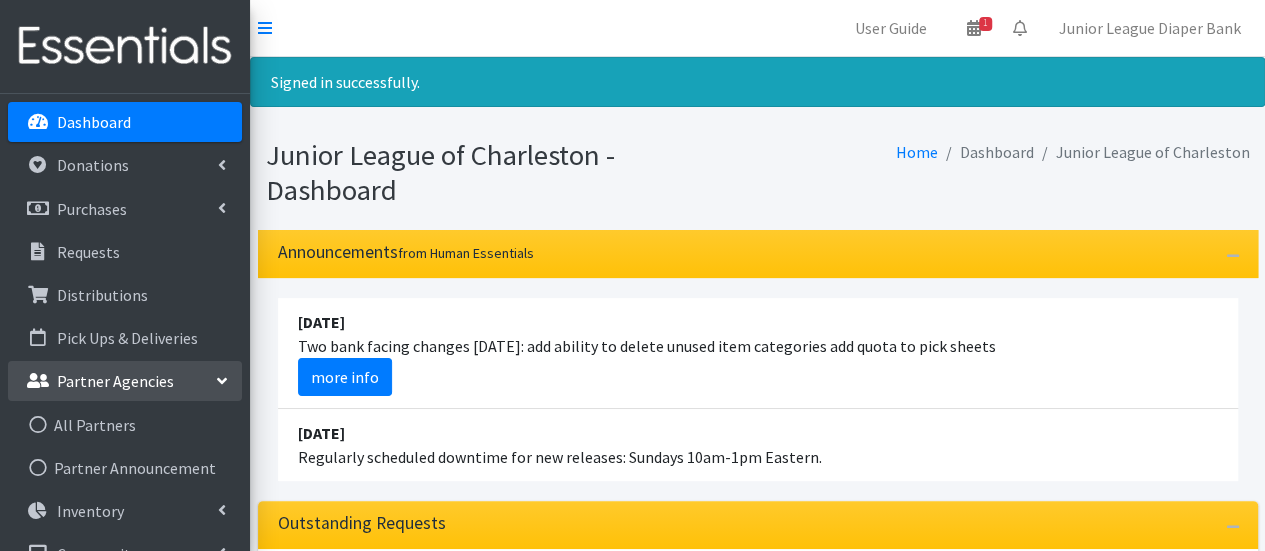 scroll, scrollTop: 74, scrollLeft: 0, axis: vertical 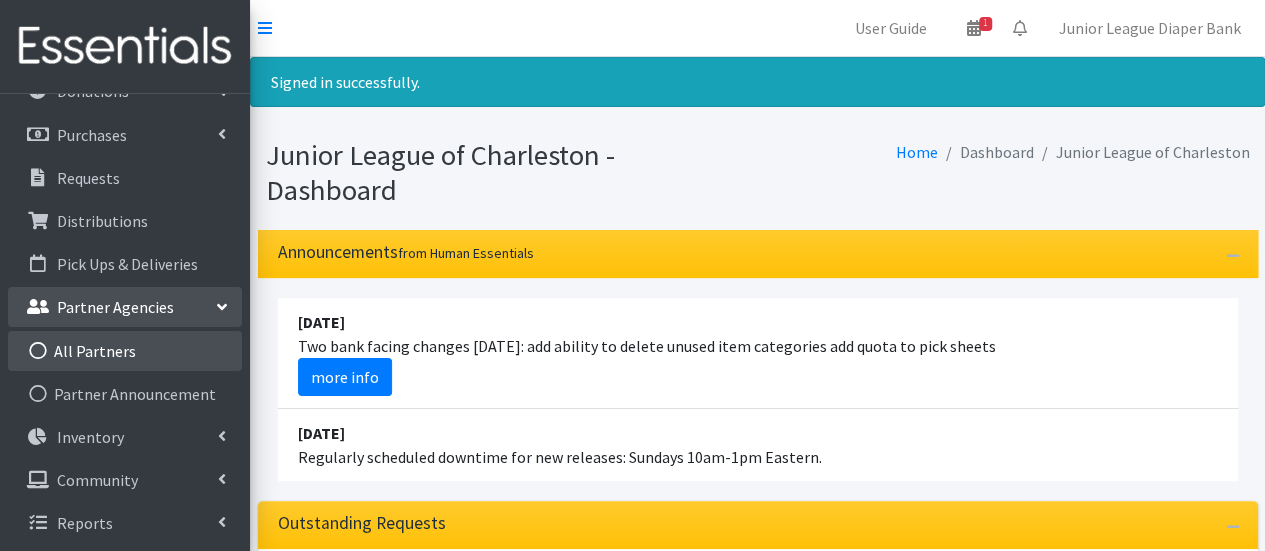 click on "All Partners" at bounding box center (125, 351) 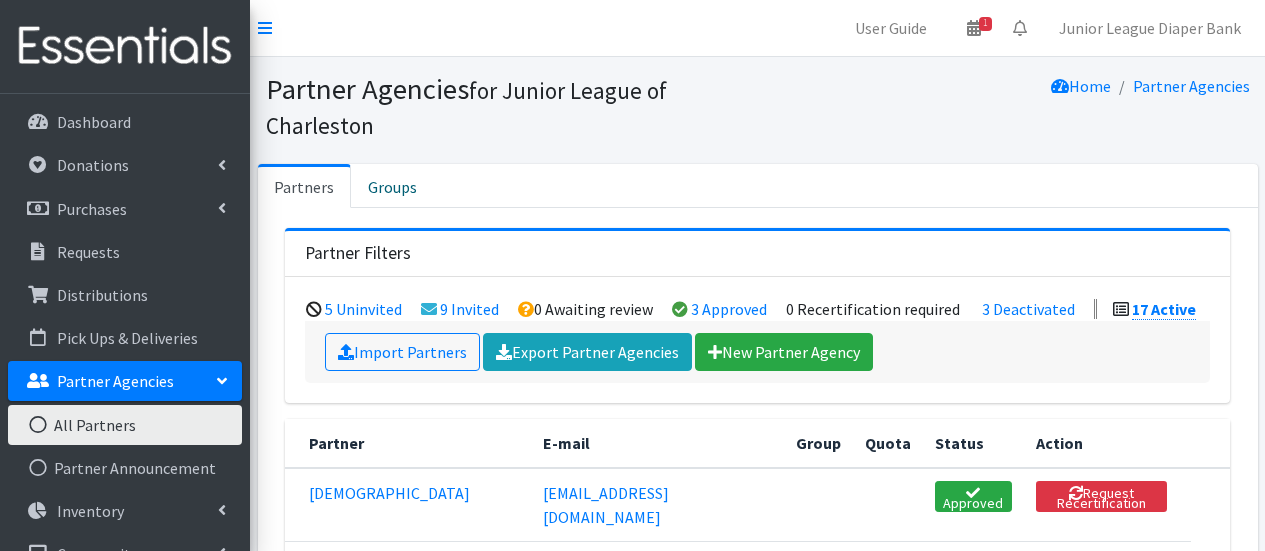 scroll, scrollTop: 0, scrollLeft: 0, axis: both 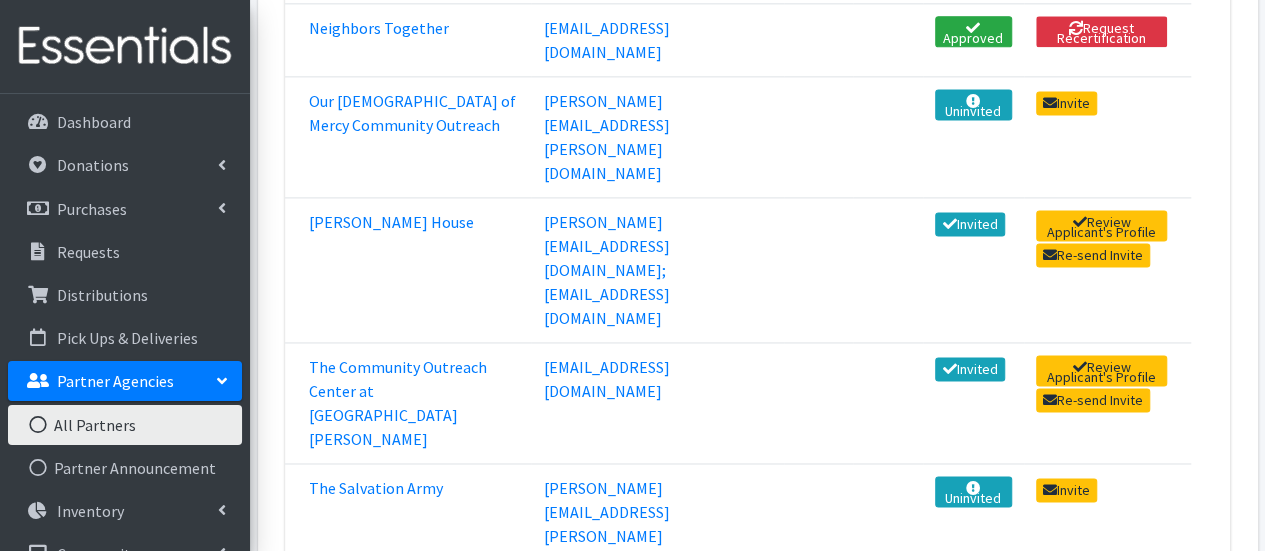 click on "YoungLives" at bounding box center (346, 995) 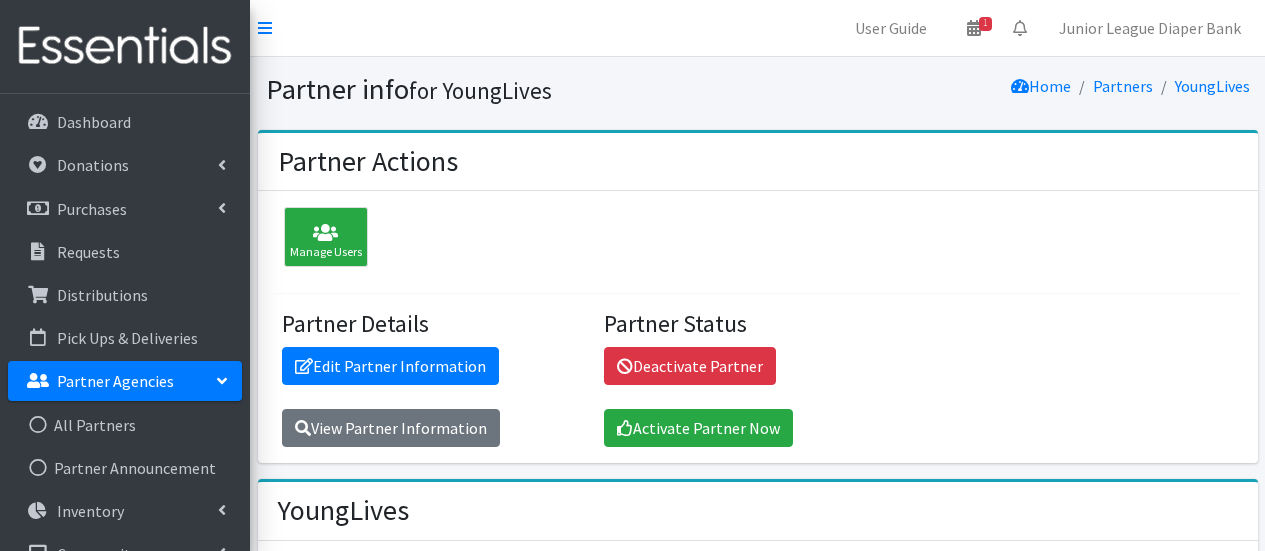 scroll, scrollTop: 0, scrollLeft: 0, axis: both 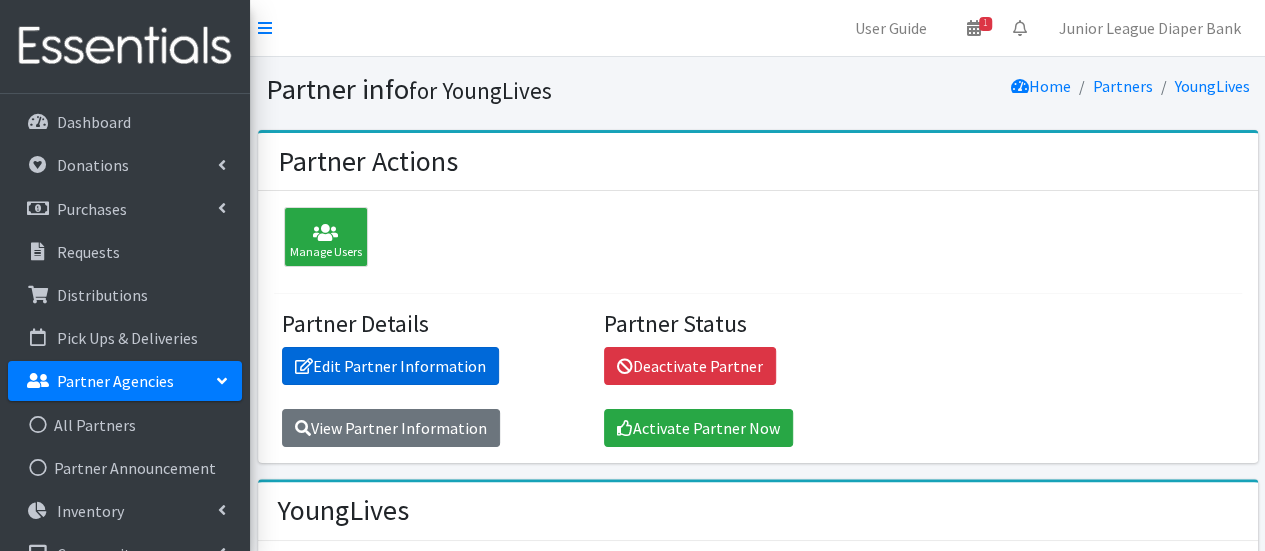click on "Edit Partner Information" at bounding box center (390, 366) 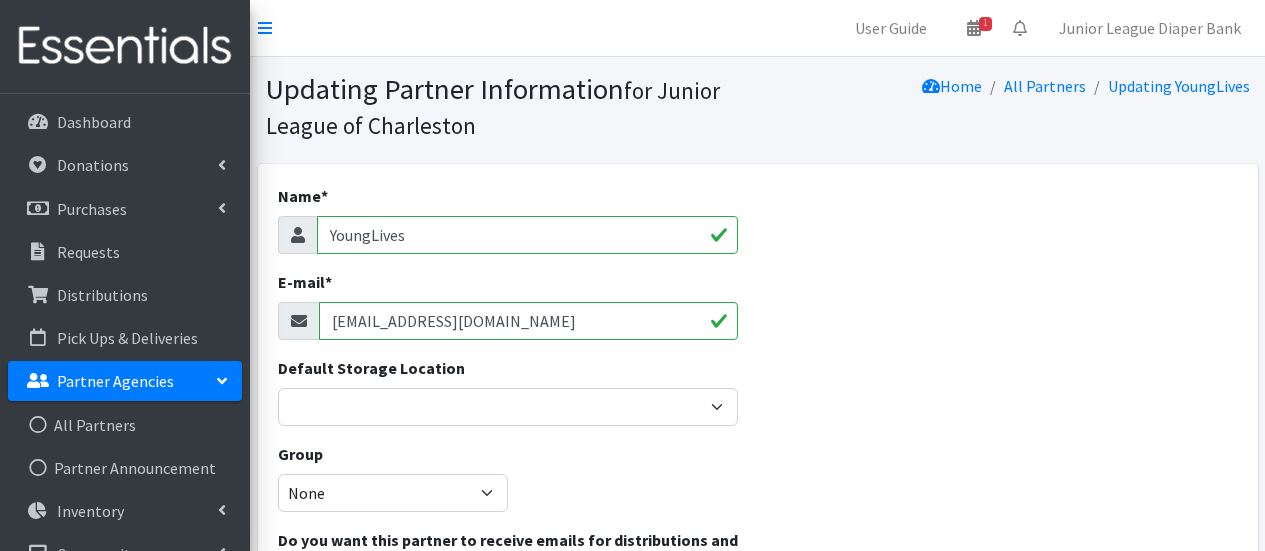 scroll, scrollTop: 0, scrollLeft: 0, axis: both 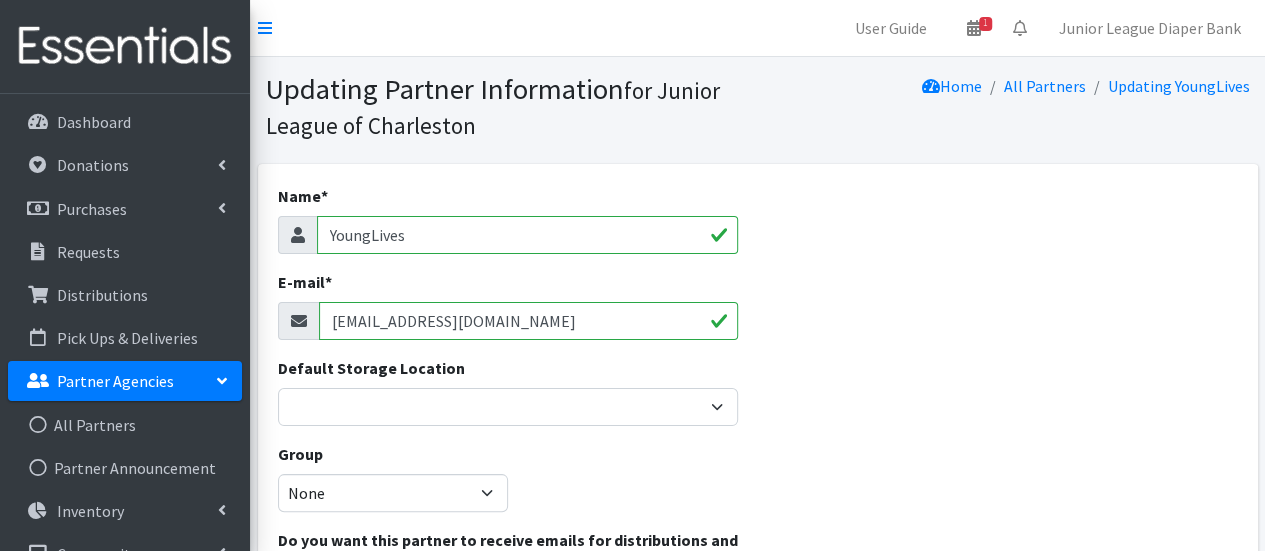 drag, startPoint x: 511, startPoint y: 325, endPoint x: 282, endPoint y: 302, distance: 230.15213 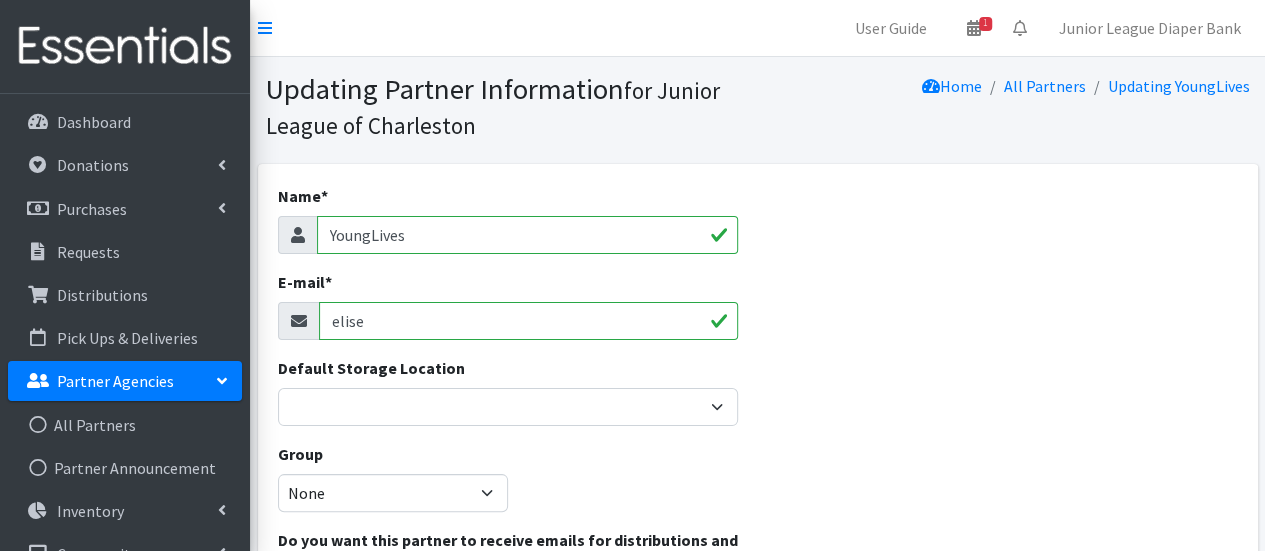 click on "YoungLives" at bounding box center (527, 235) 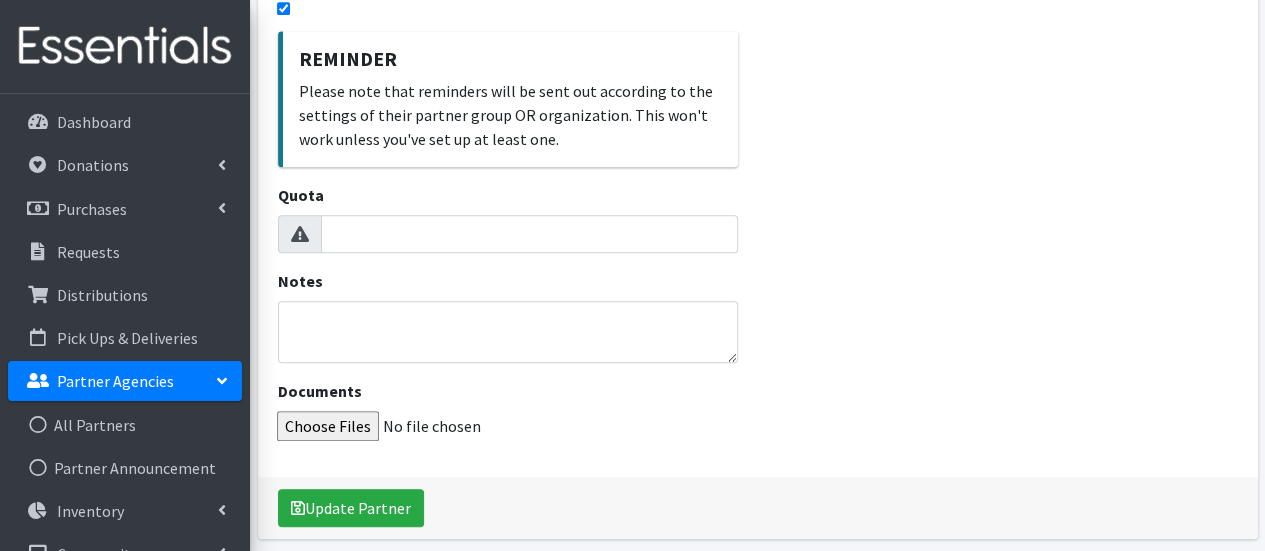 scroll, scrollTop: 659, scrollLeft: 0, axis: vertical 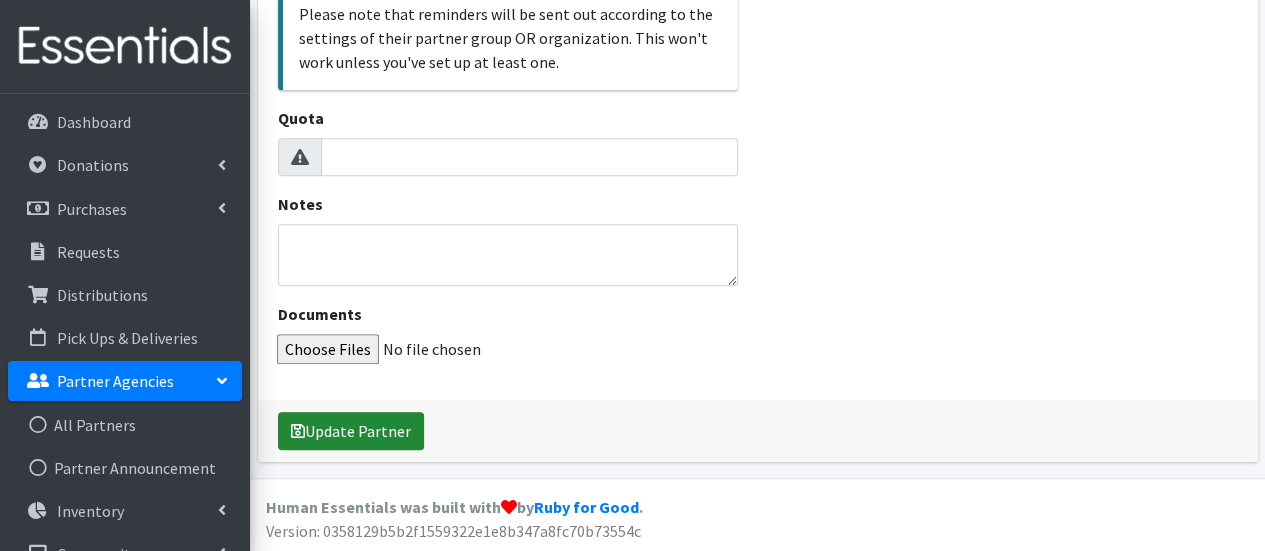 type on "ekdclark@gmail.com" 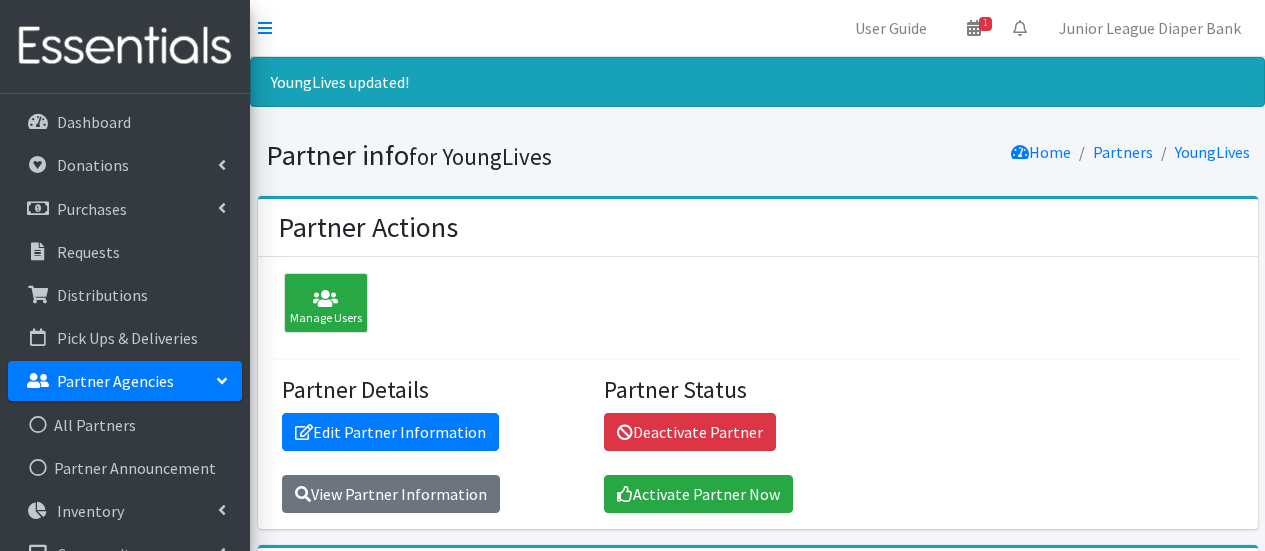 scroll, scrollTop: 0, scrollLeft: 0, axis: both 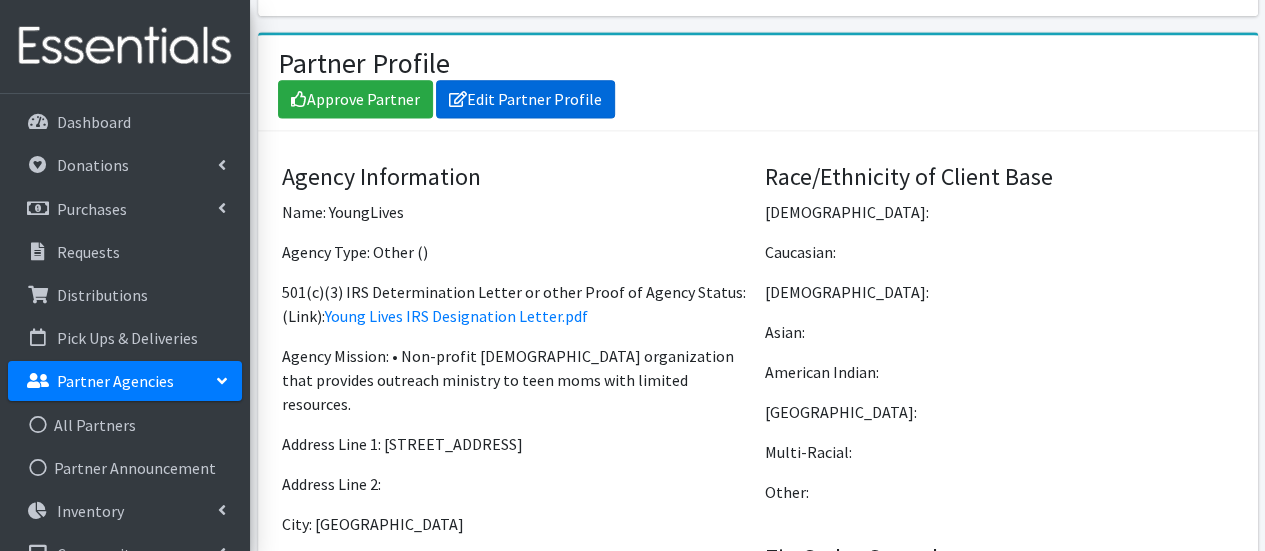 click on "Edit Partner Profile" at bounding box center (525, 99) 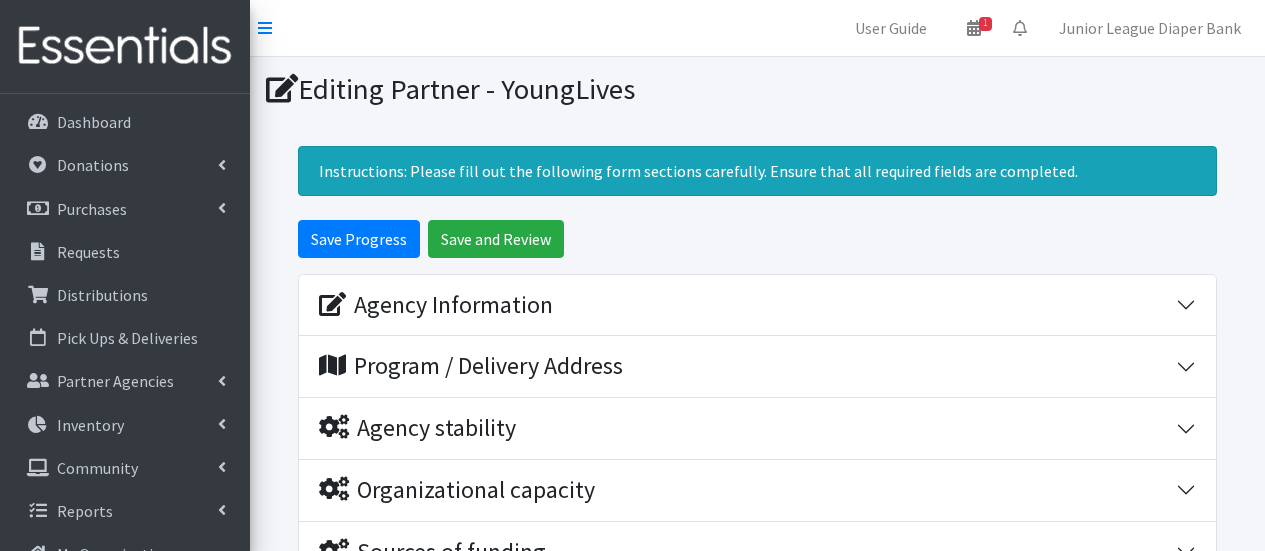 scroll, scrollTop: 0, scrollLeft: 0, axis: both 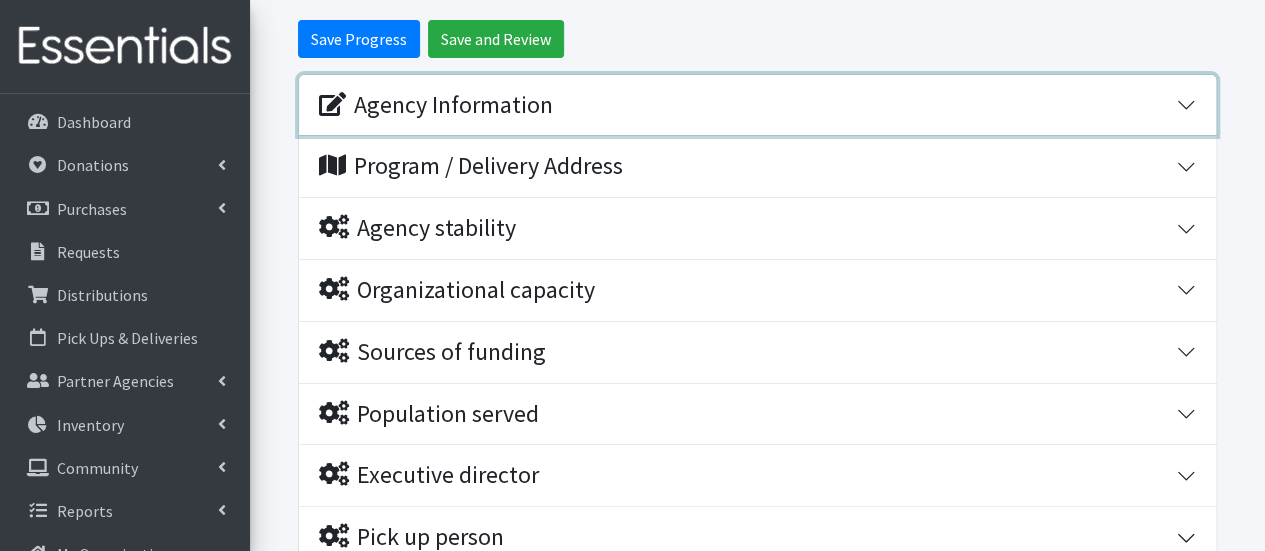 click on "Agency Information" at bounding box center [747, 105] 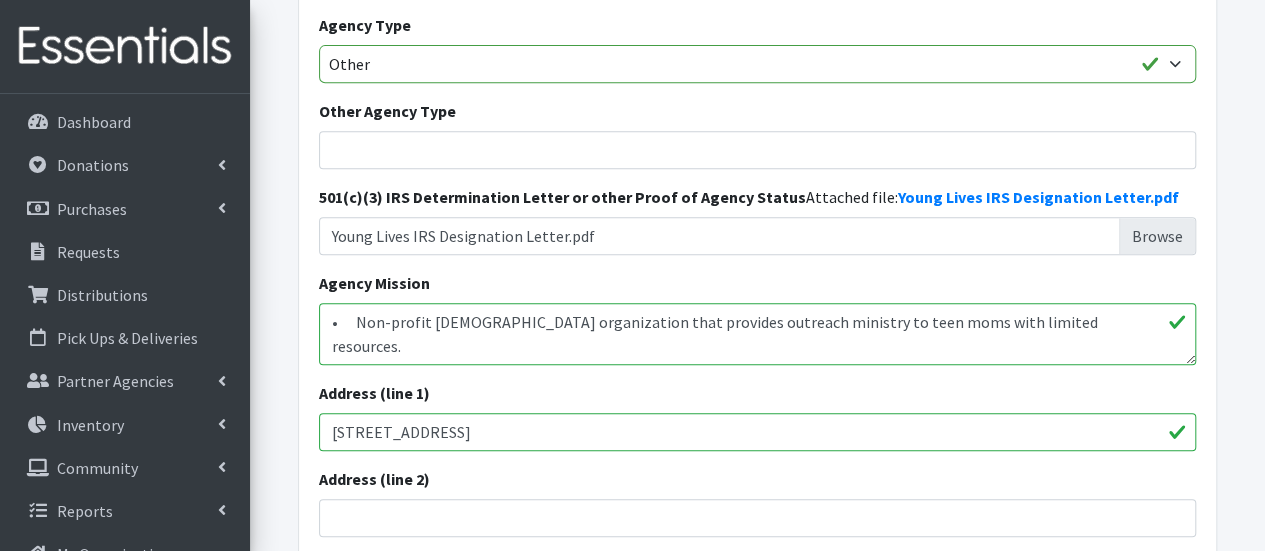 scroll, scrollTop: 439, scrollLeft: 0, axis: vertical 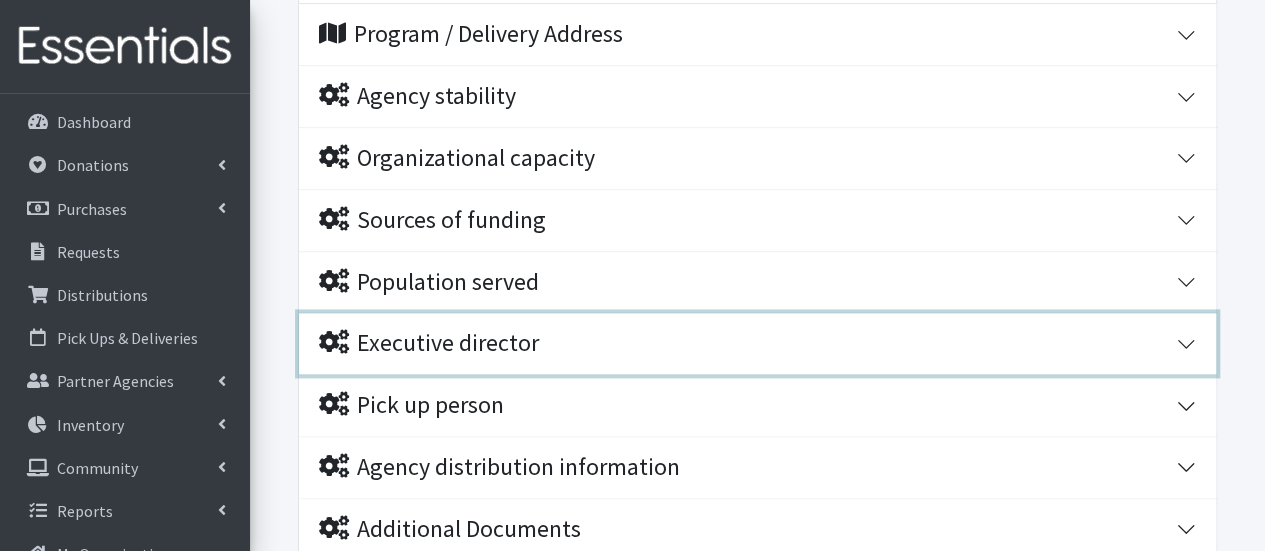 click on "Executive director" at bounding box center (747, 343) 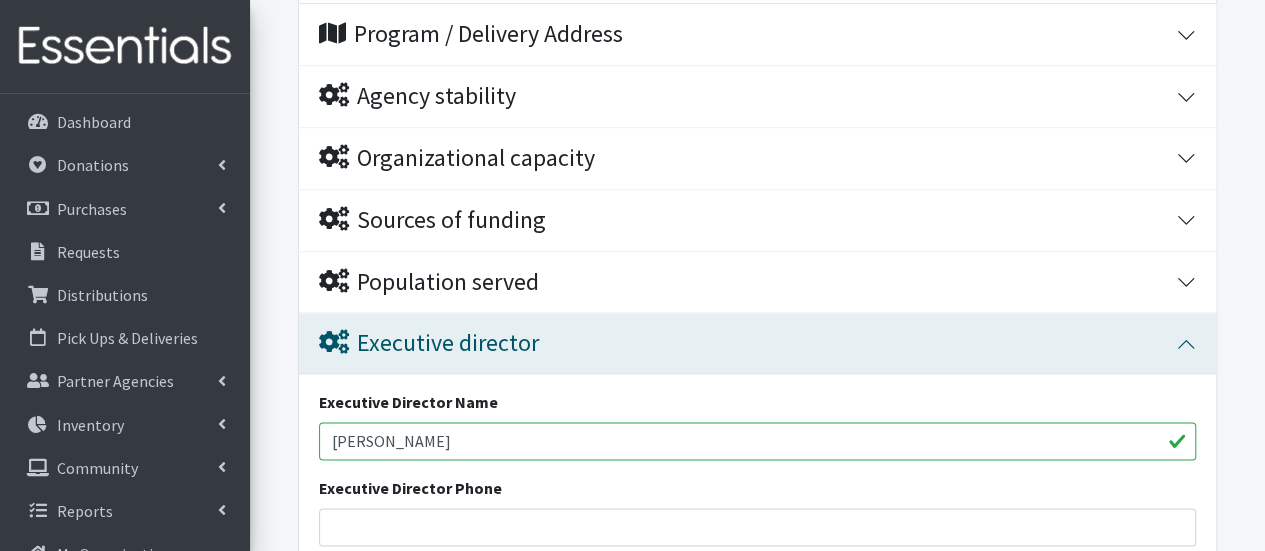 drag, startPoint x: 459, startPoint y: 431, endPoint x: 290, endPoint y: 405, distance: 170.9883 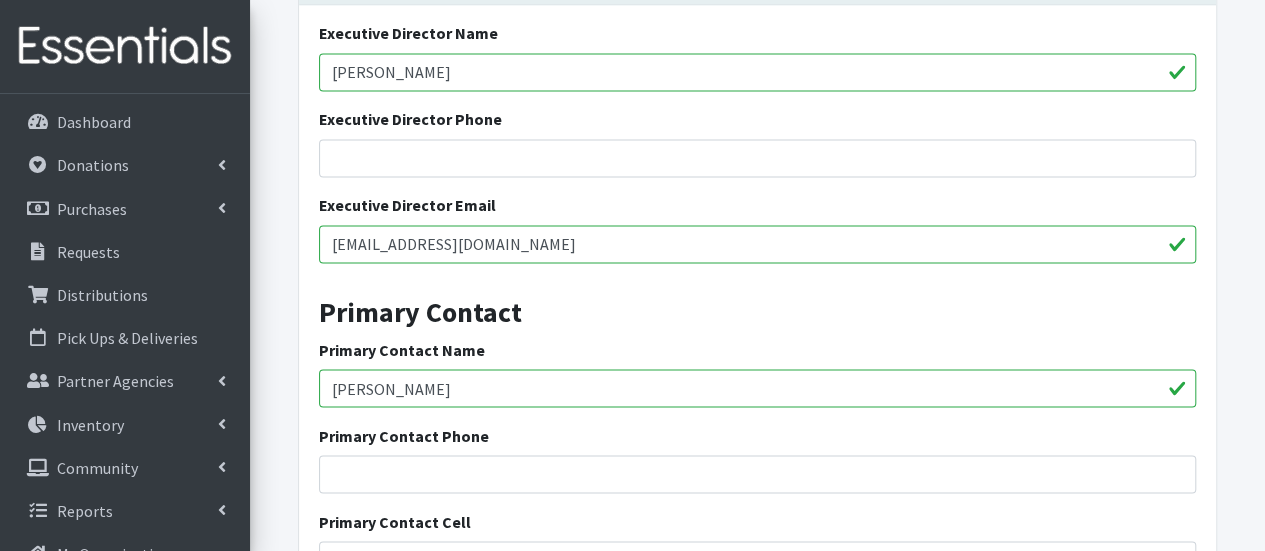 scroll, scrollTop: 1620, scrollLeft: 0, axis: vertical 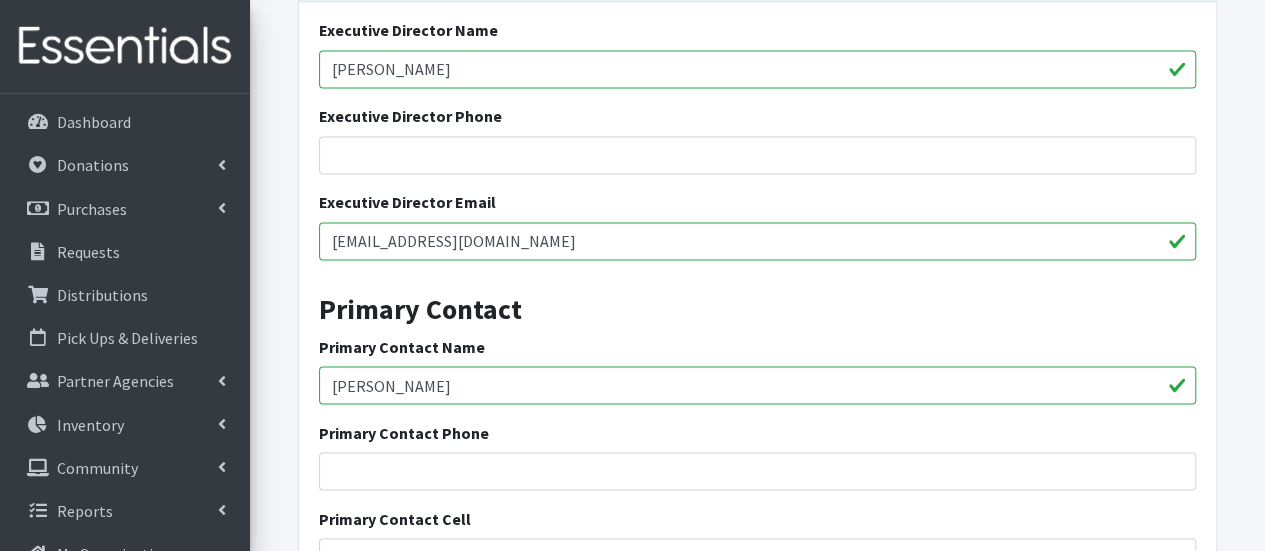 type on "Elise Clark" 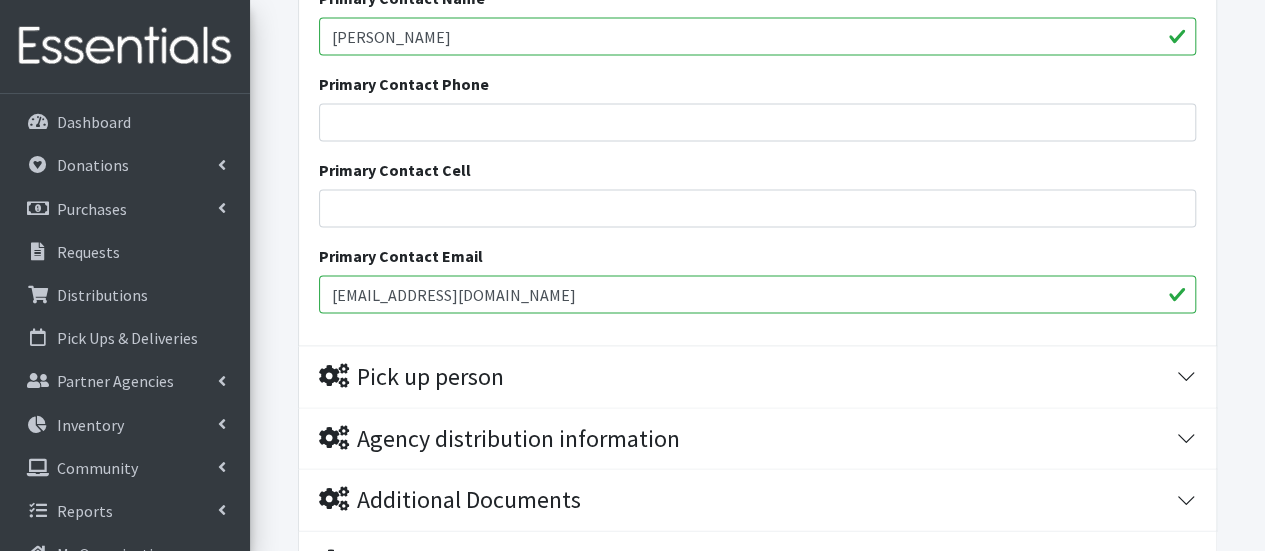 scroll, scrollTop: 1976, scrollLeft: 0, axis: vertical 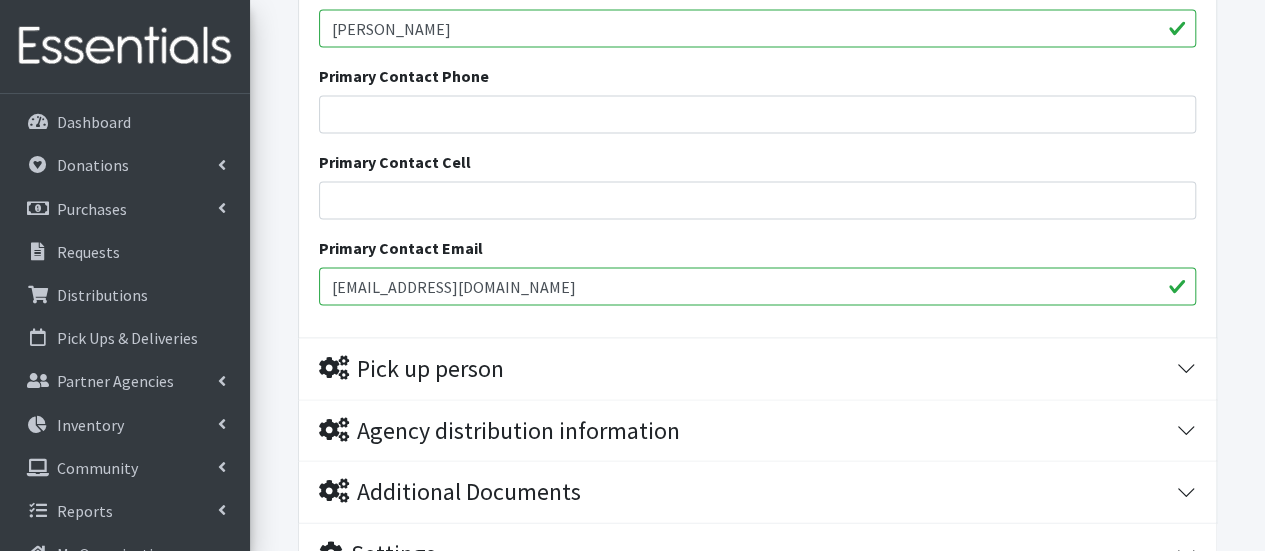 type on "ekdclark@gmail.com" 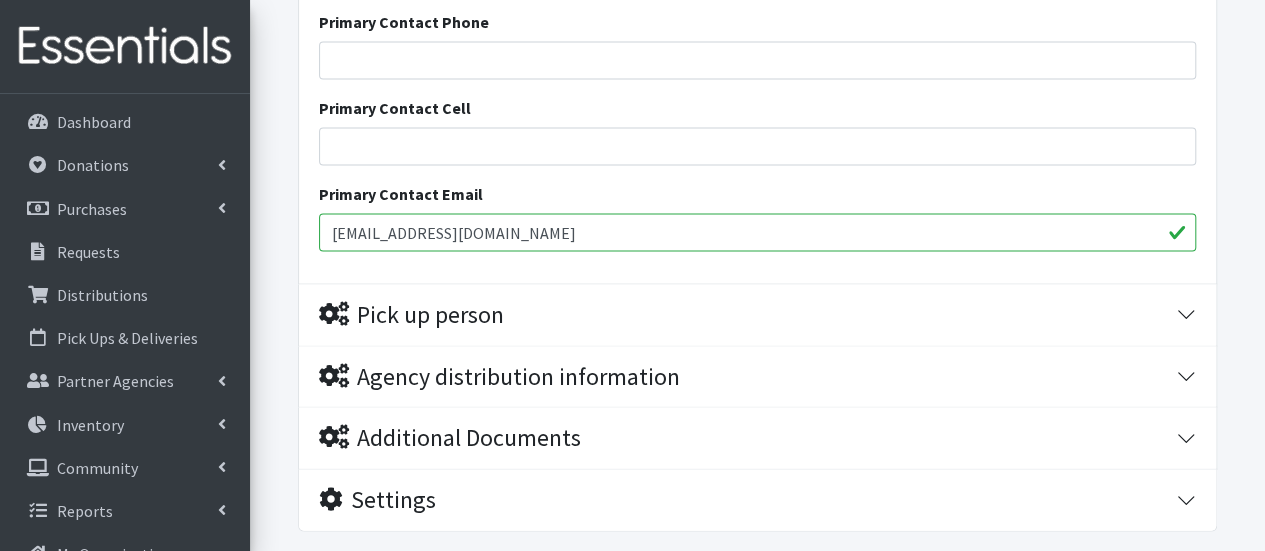 scroll, scrollTop: 2156, scrollLeft: 0, axis: vertical 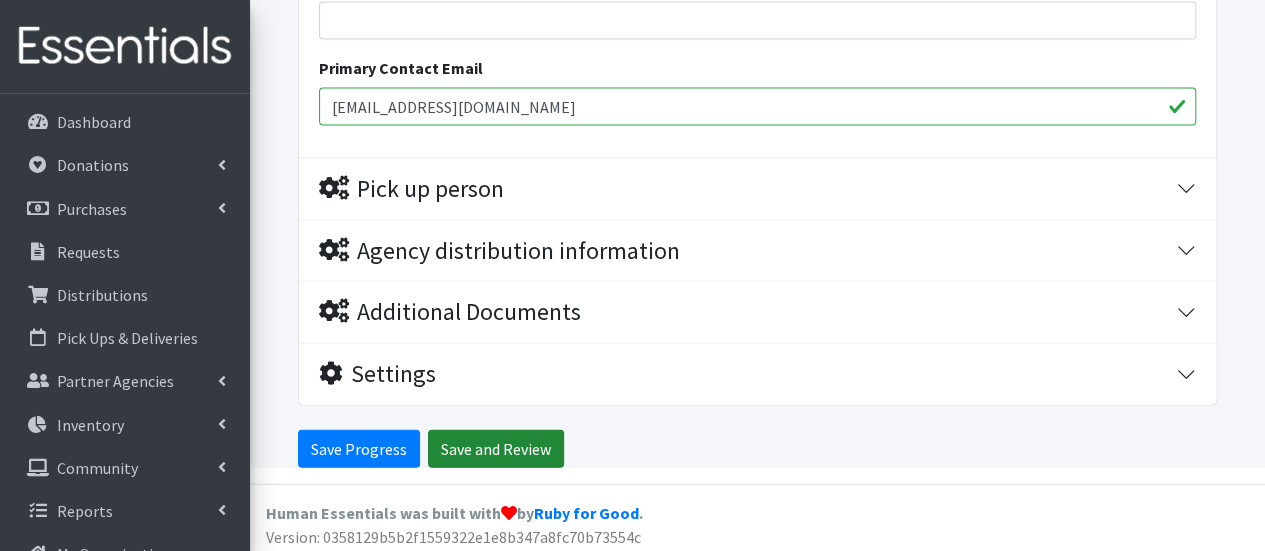 type on "ekdclark@gmail.com" 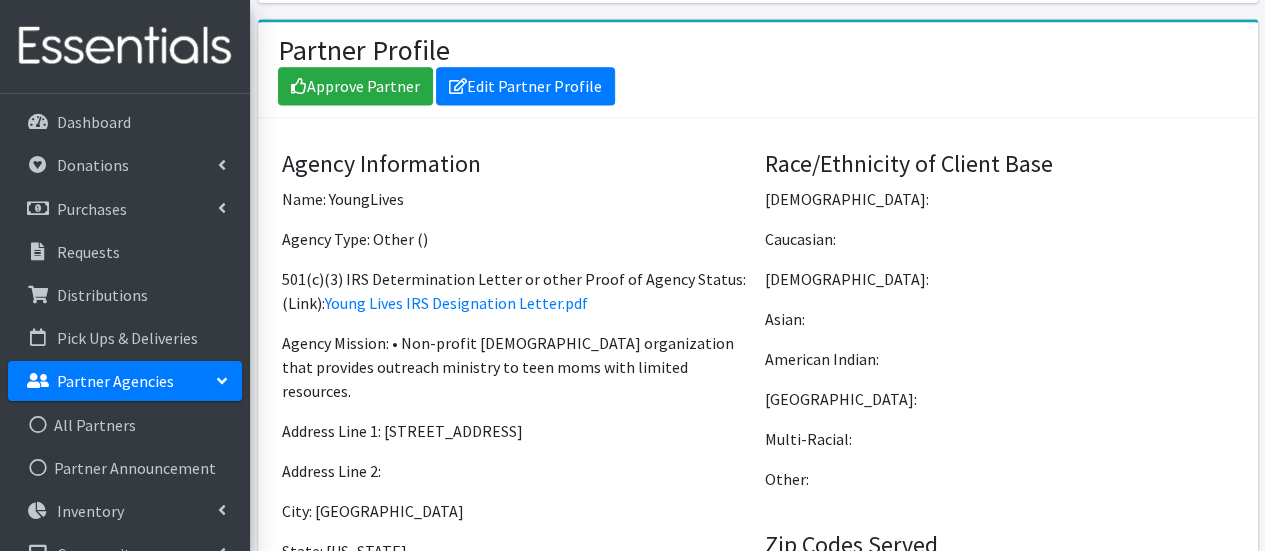 scroll, scrollTop: 1349, scrollLeft: 0, axis: vertical 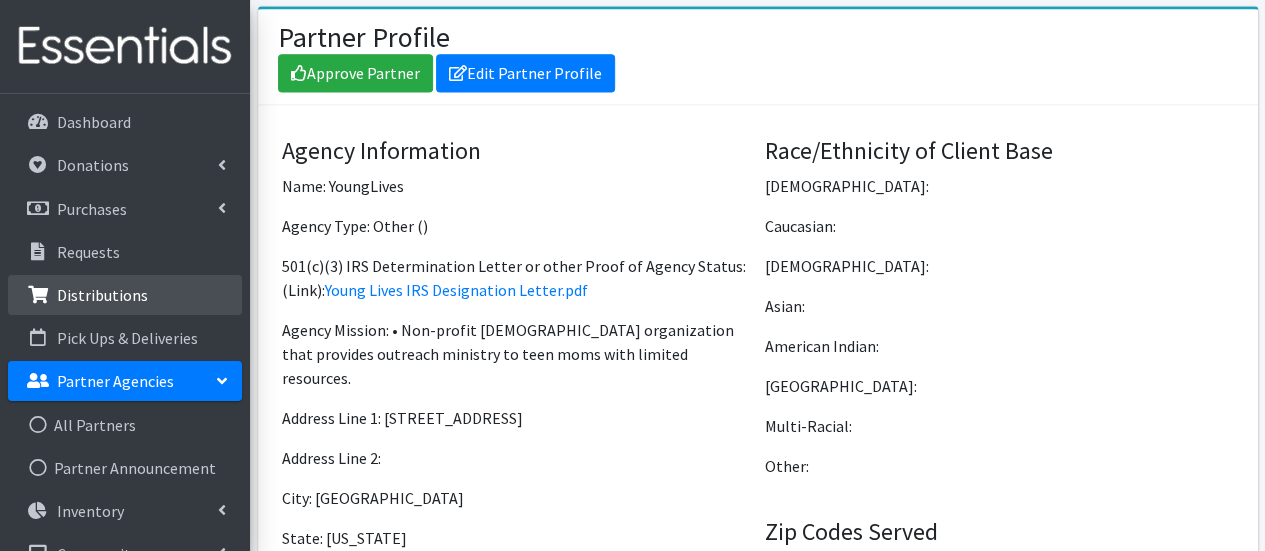 click on "Distributions" at bounding box center (125, 295) 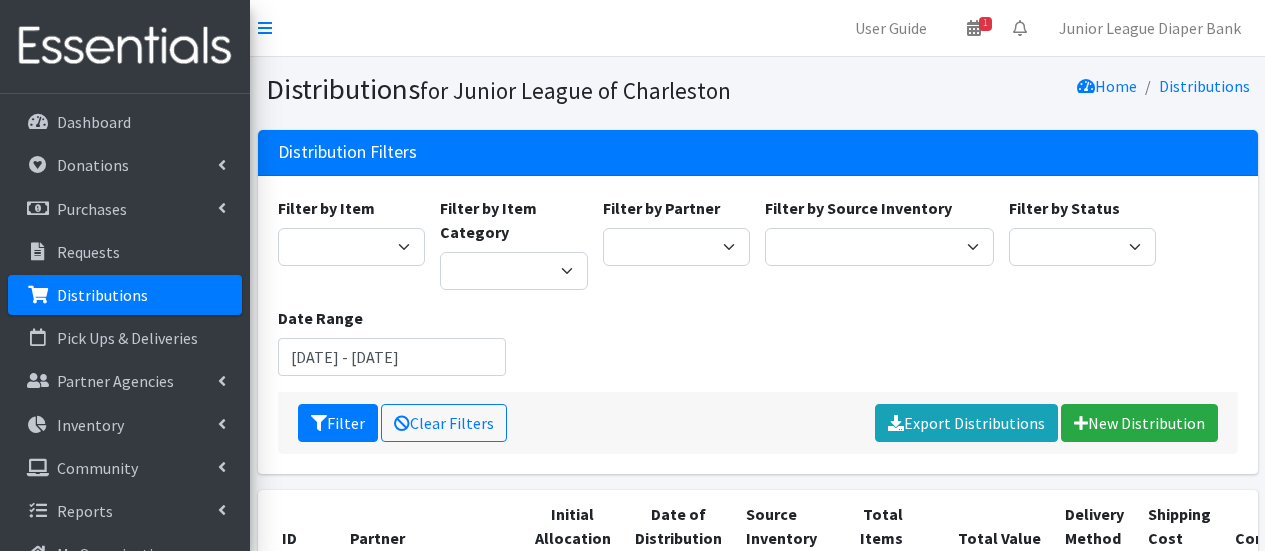 scroll, scrollTop: 0, scrollLeft: 0, axis: both 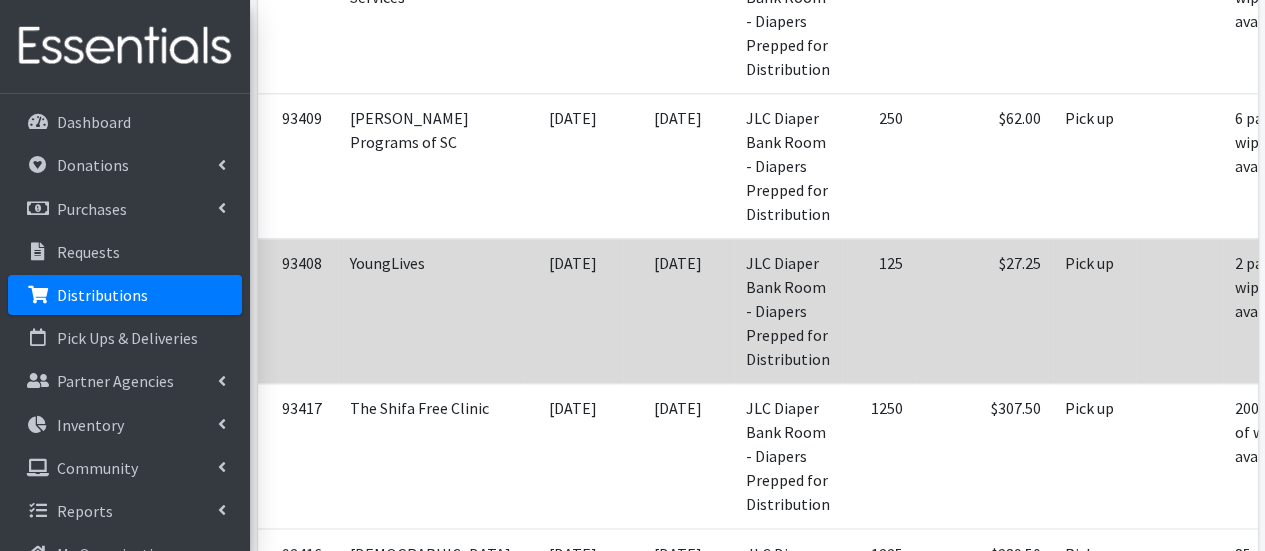click at bounding box center [1179, 310] 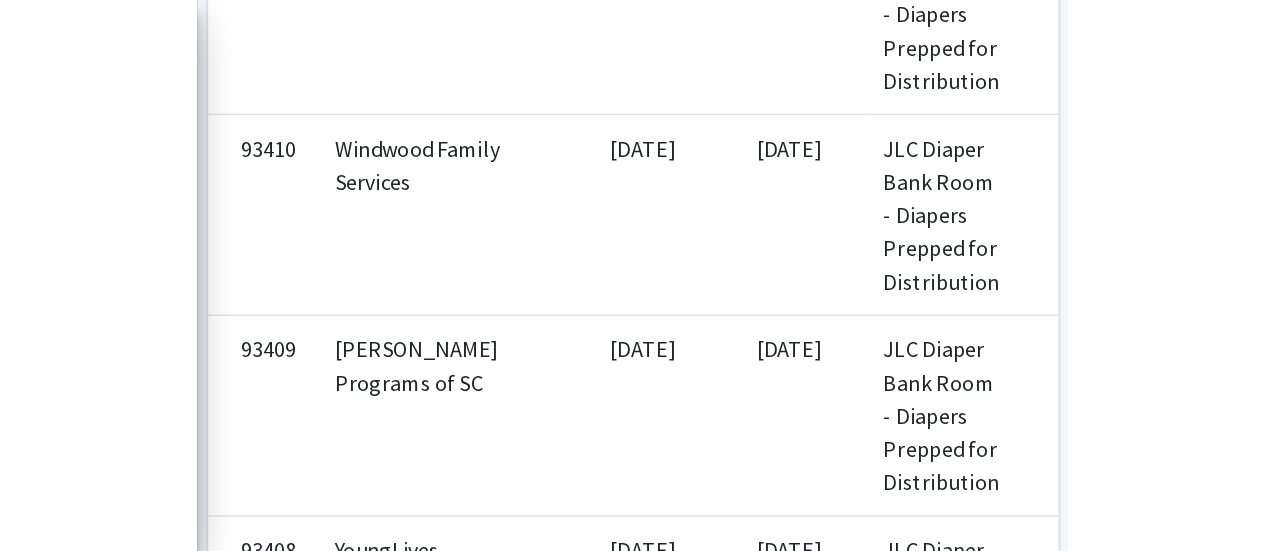 scroll, scrollTop: 1182, scrollLeft: 0, axis: vertical 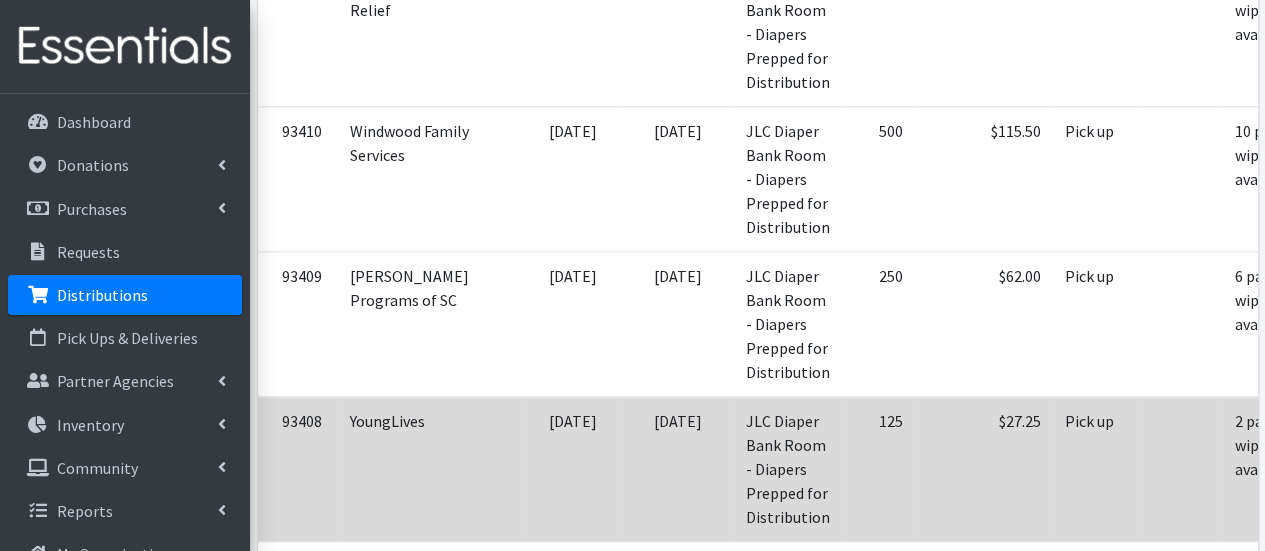 click on "YoungLives" at bounding box center (430, 468) 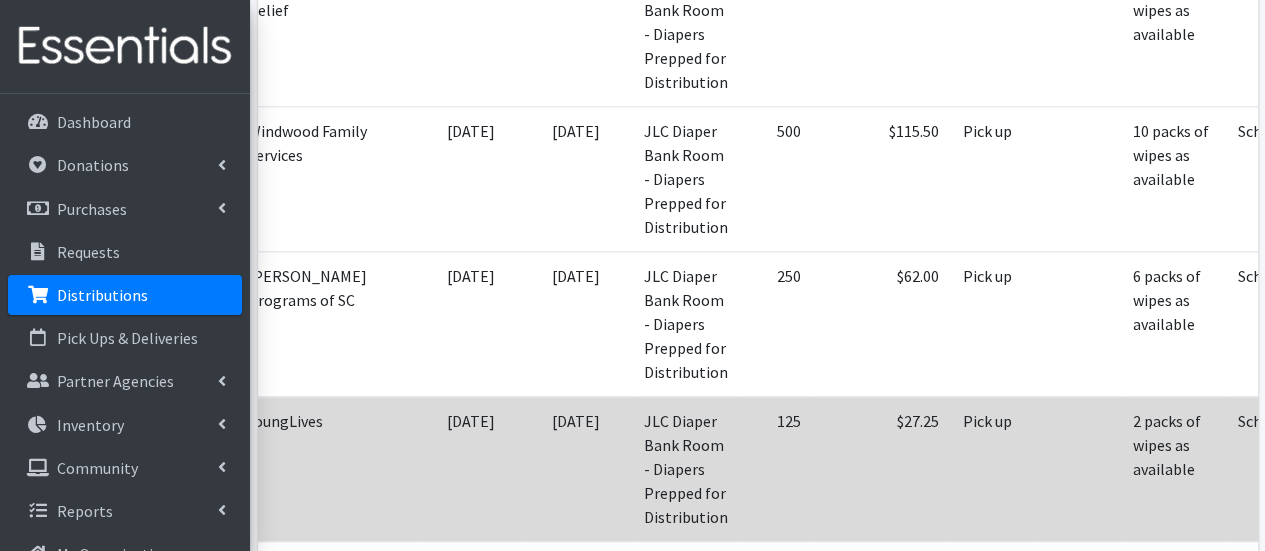 scroll, scrollTop: 0, scrollLeft: 112, axis: horizontal 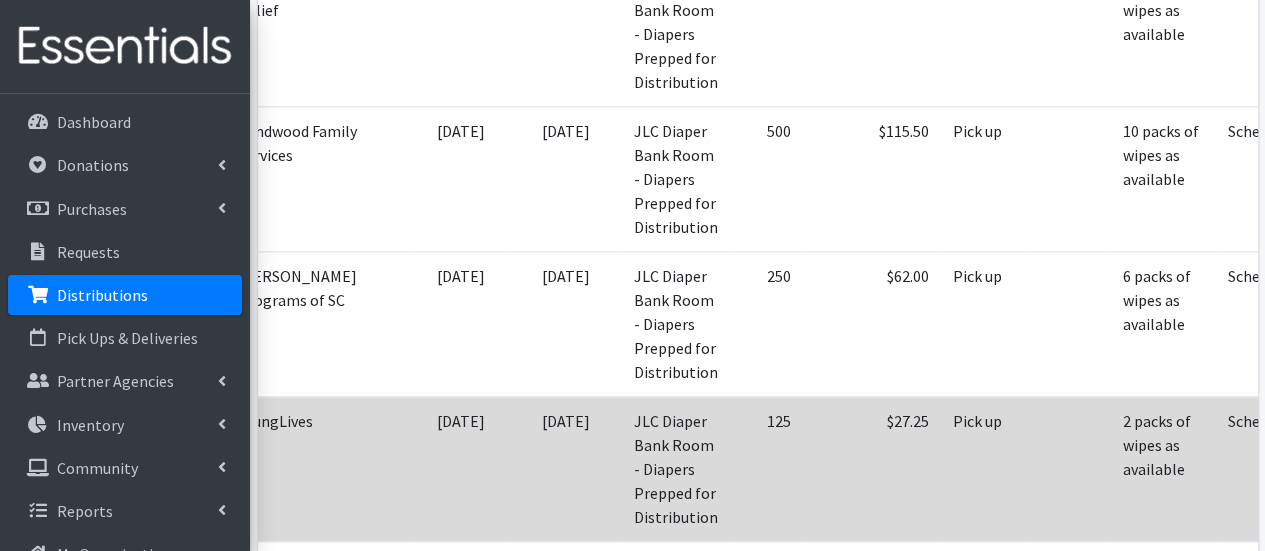 click on "Print" at bounding box center (1354, 475) 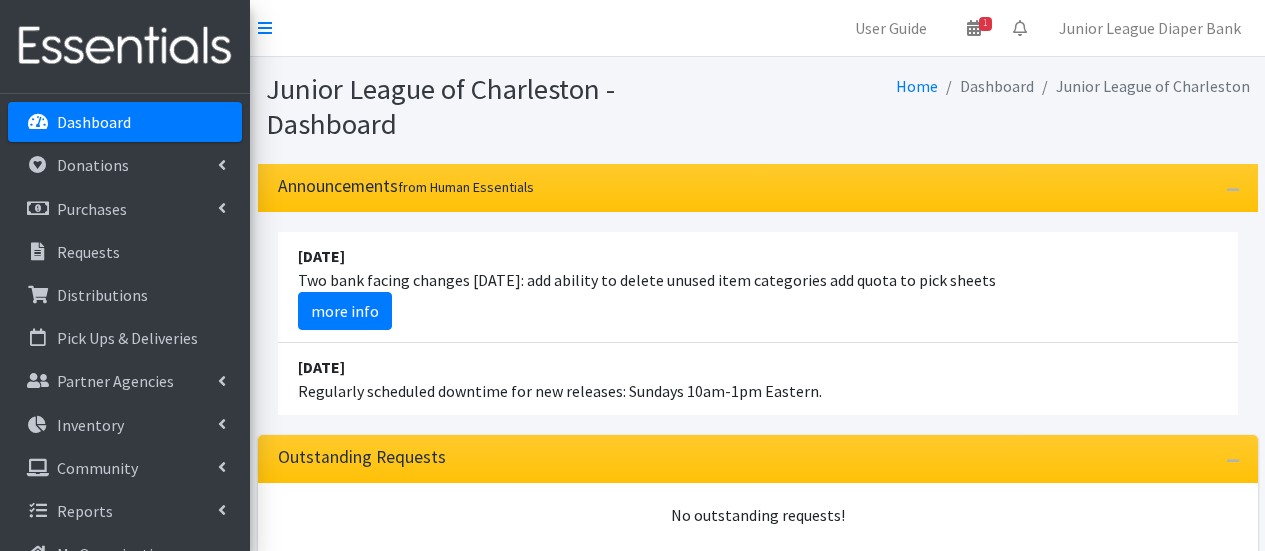 scroll, scrollTop: 0, scrollLeft: 0, axis: both 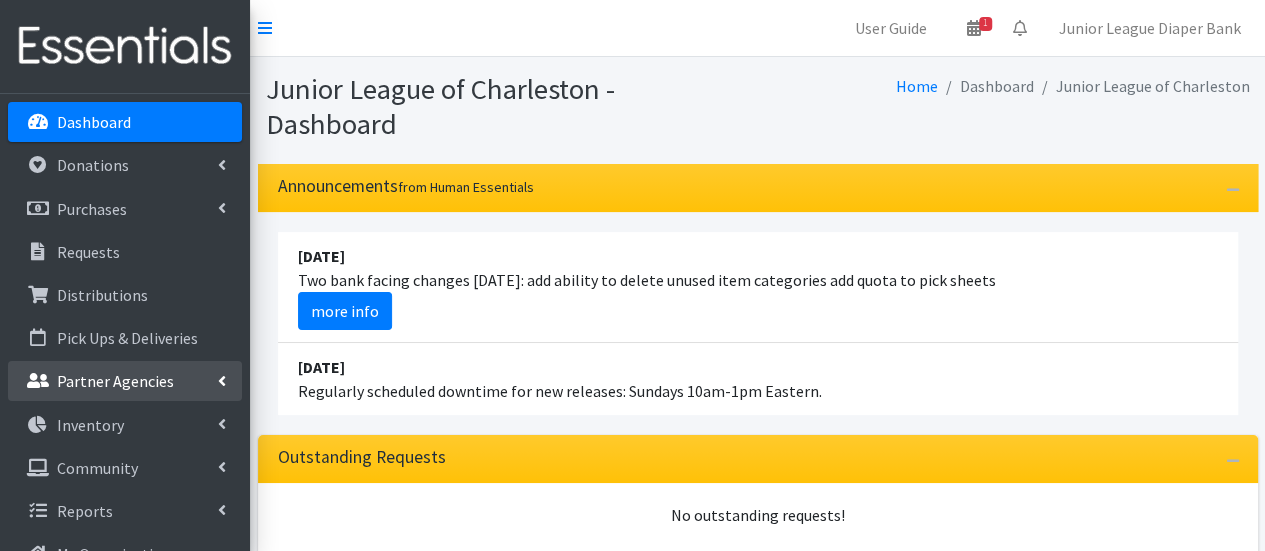 click on "Partner Agencies" at bounding box center (125, 381) 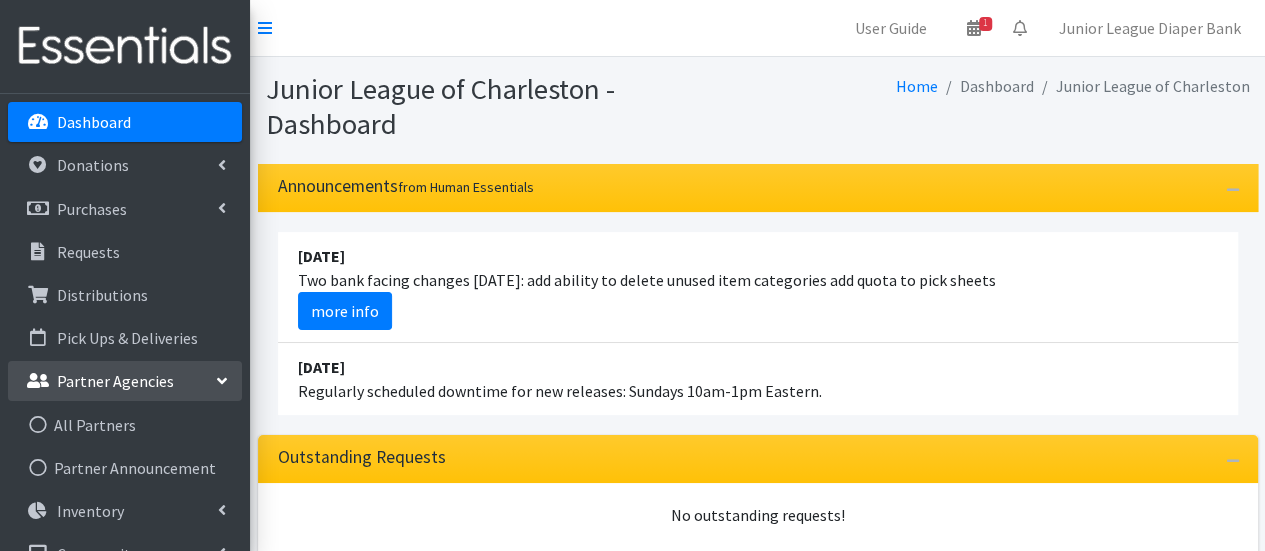 scroll, scrollTop: 74, scrollLeft: 0, axis: vertical 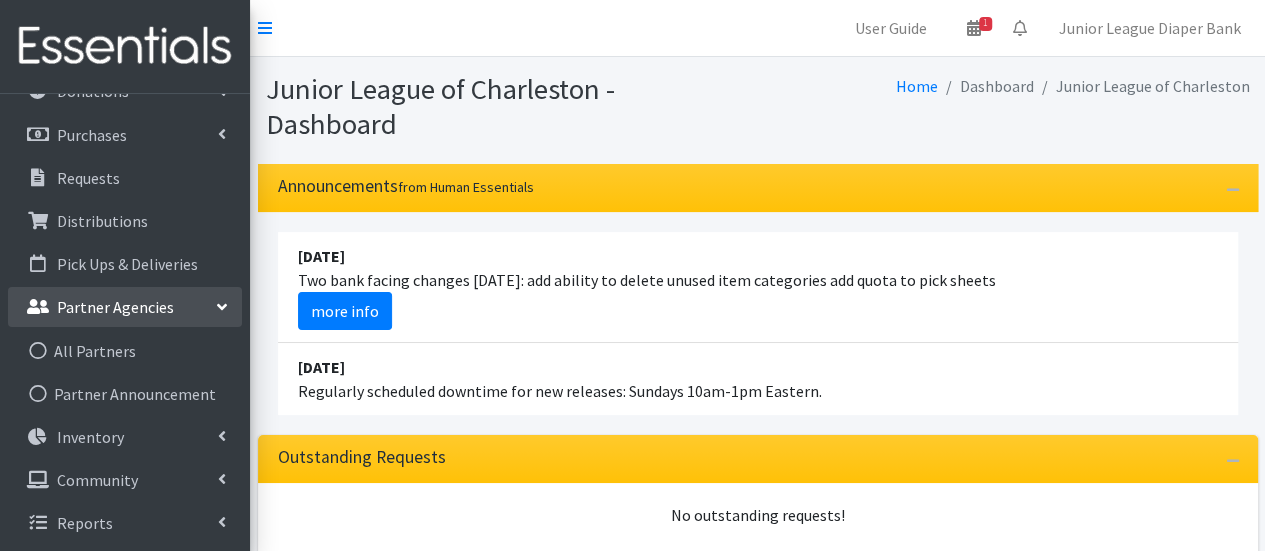click on "Partner Agencies" at bounding box center [125, 307] 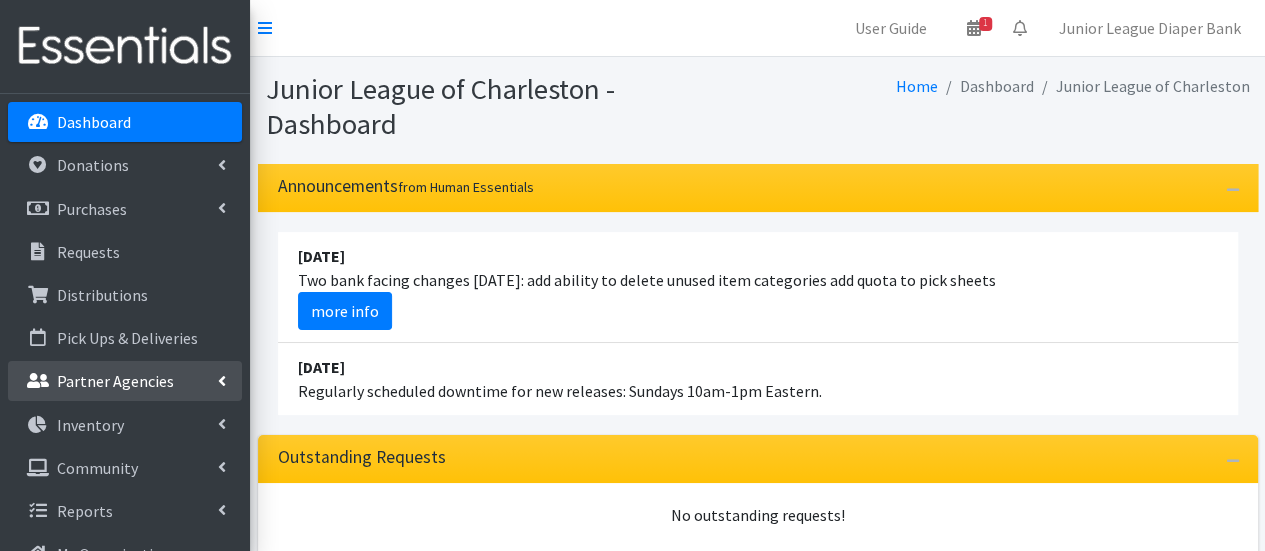 scroll, scrollTop: 0, scrollLeft: 0, axis: both 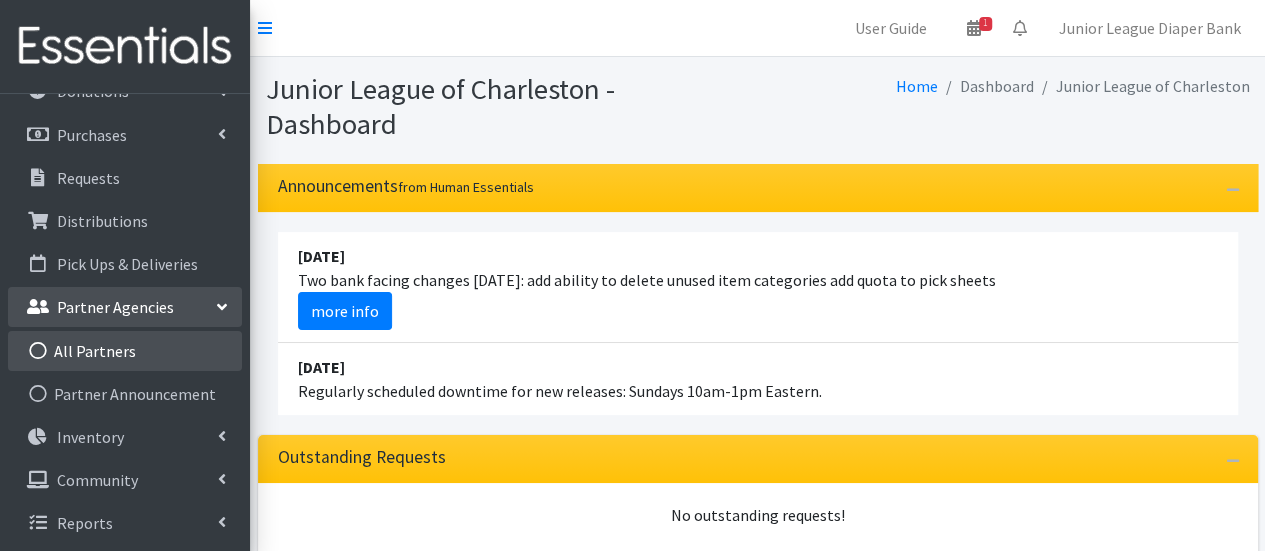 click on "All Partners" at bounding box center (125, 351) 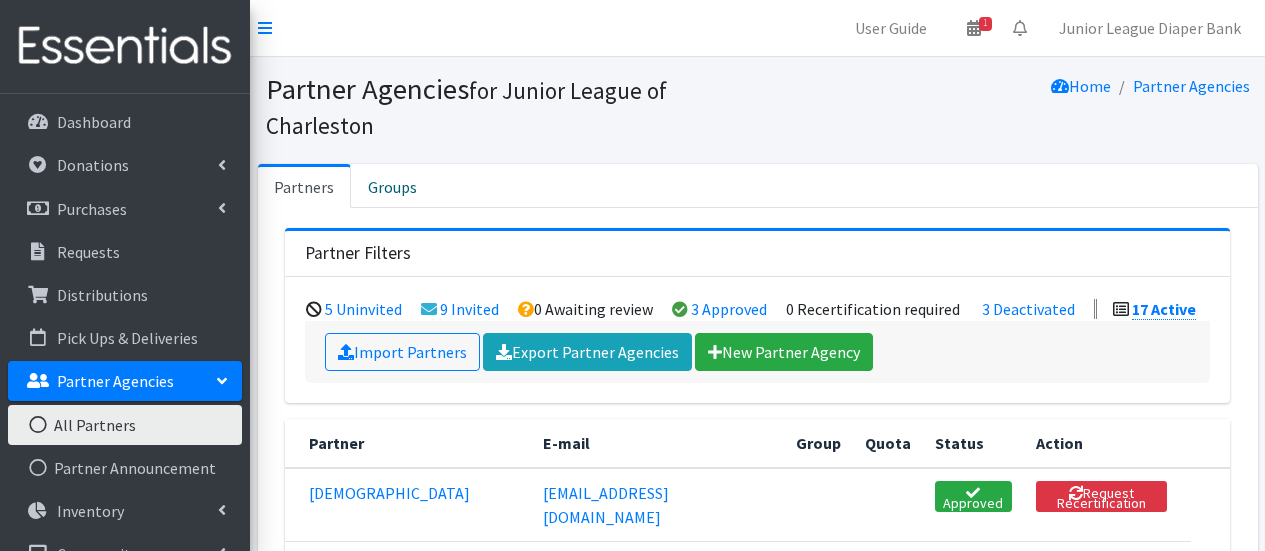scroll, scrollTop: 0, scrollLeft: 0, axis: both 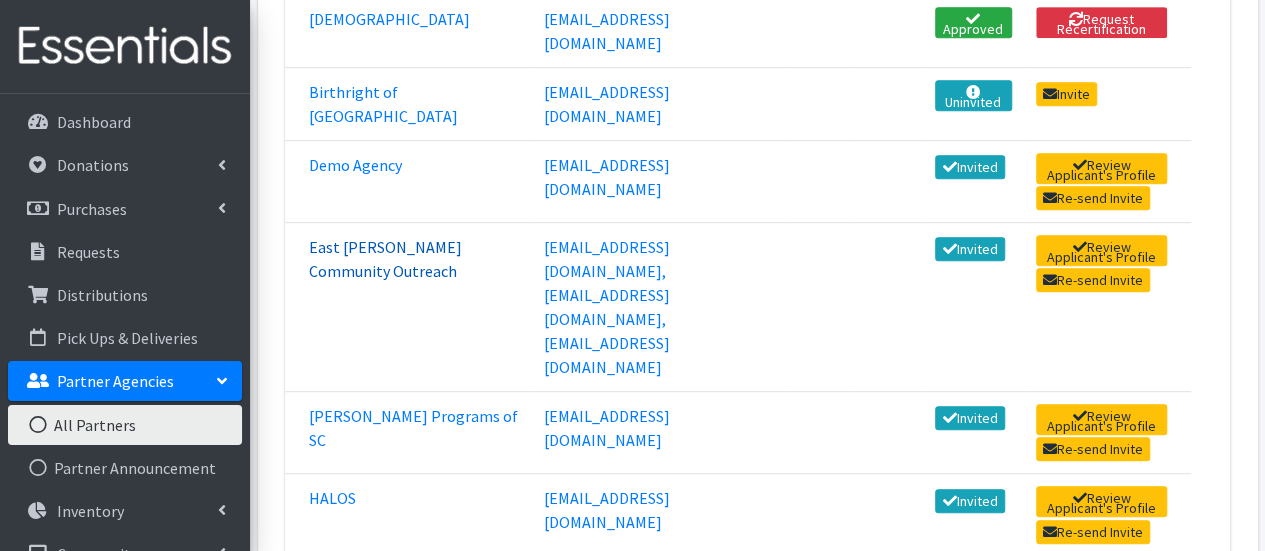 click on "East [PERSON_NAME] Community Outreach" at bounding box center [385, 259] 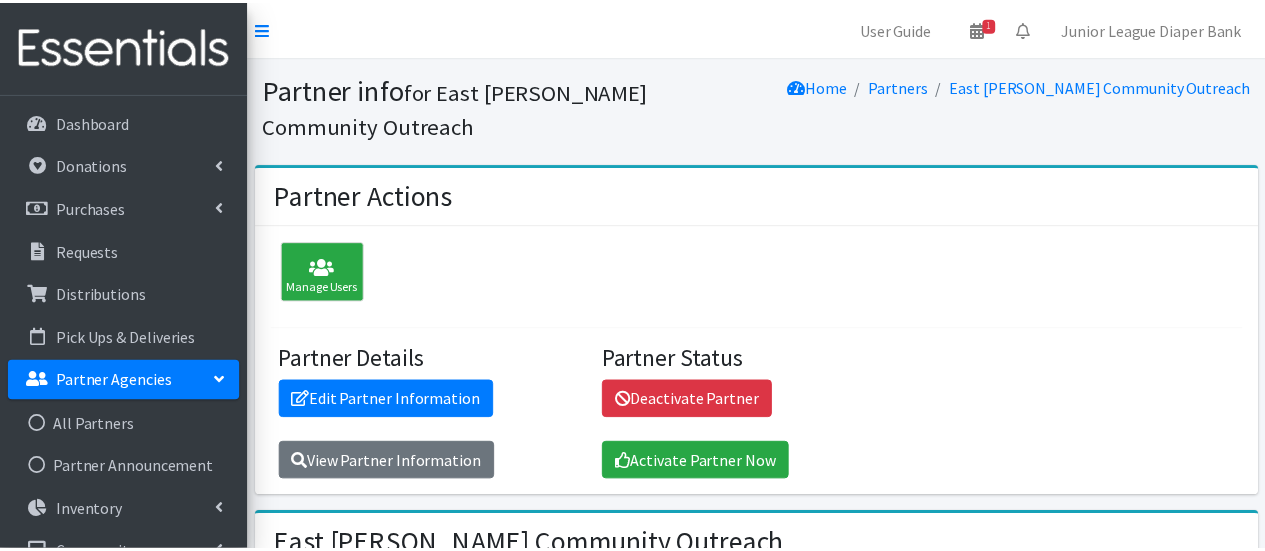 scroll, scrollTop: 0, scrollLeft: 0, axis: both 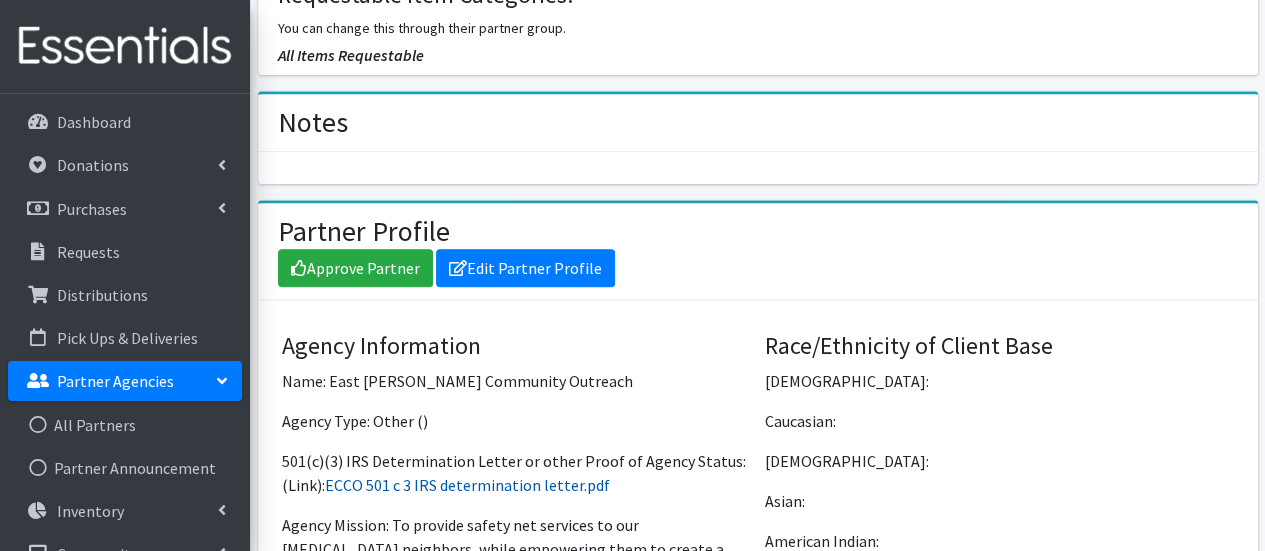 click on "ECCO 501 c 3 IRS determination letter.pdf" at bounding box center (467, 485) 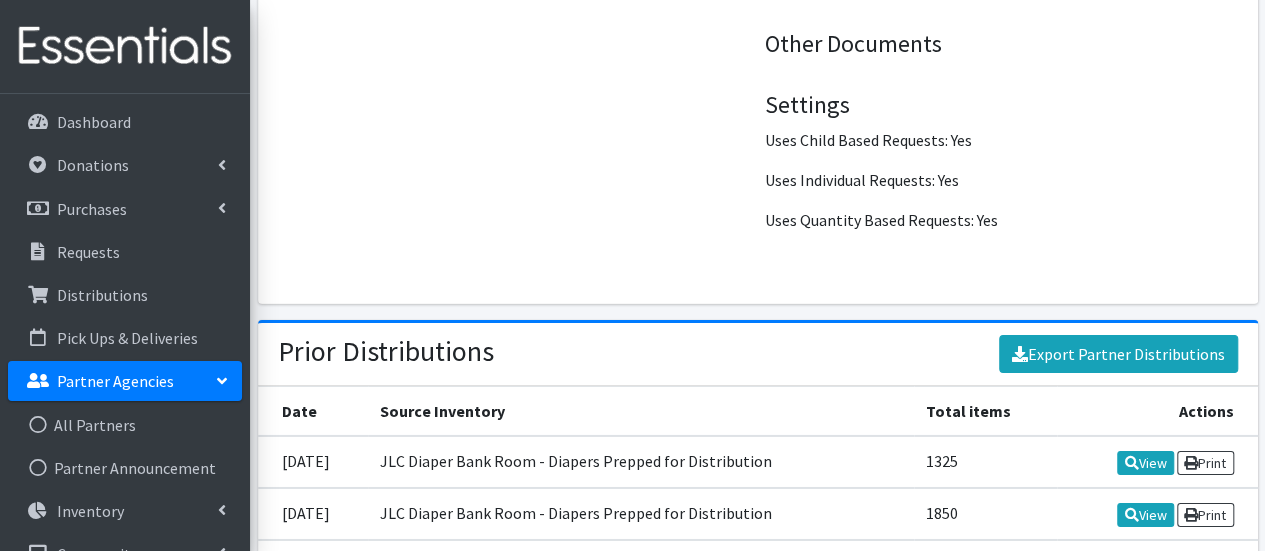 scroll, scrollTop: 1173, scrollLeft: 0, axis: vertical 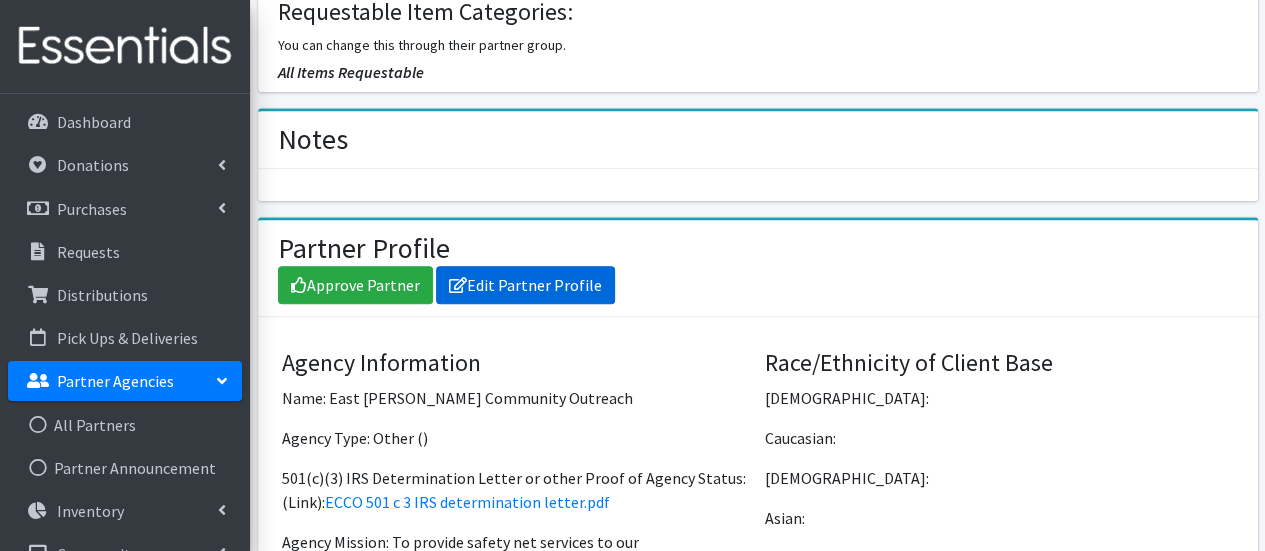 click on "Edit Partner Profile" at bounding box center (525, 285) 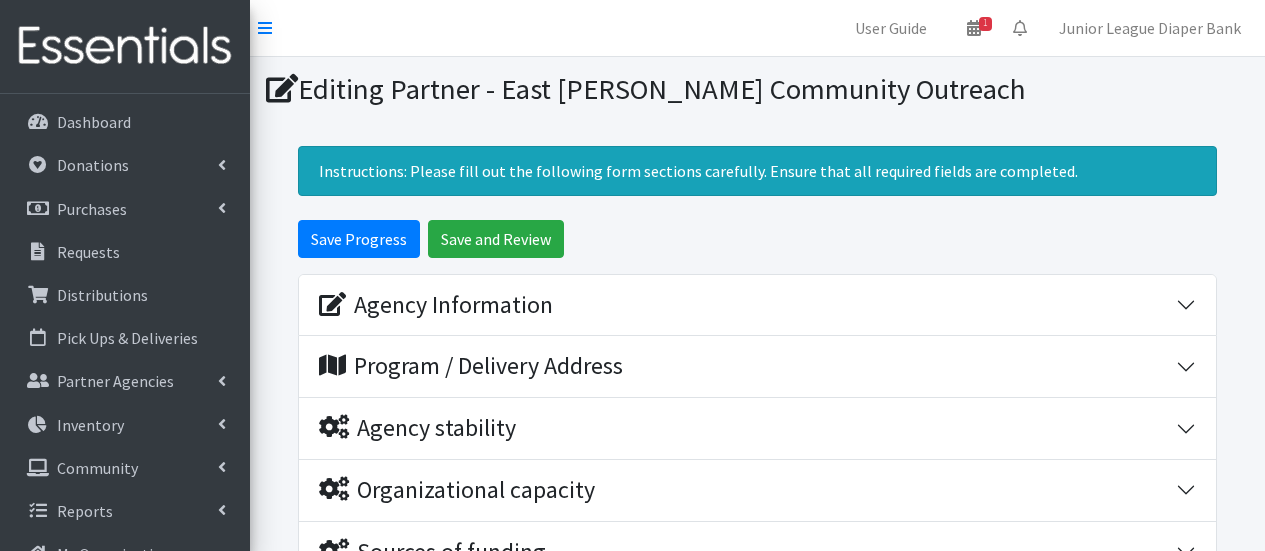 scroll, scrollTop: 0, scrollLeft: 0, axis: both 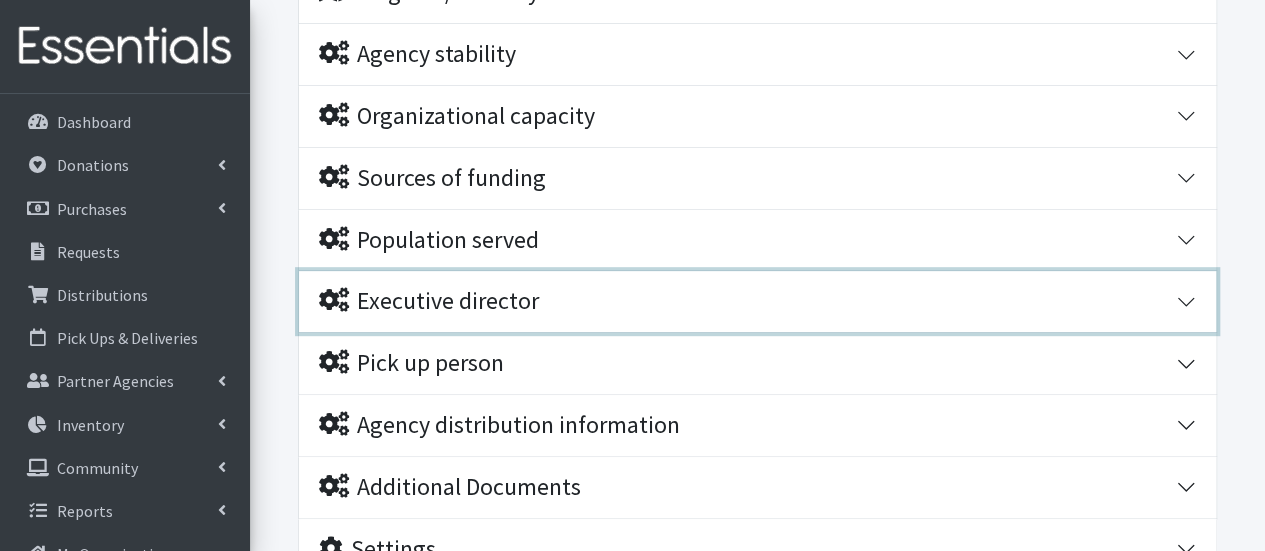 click on "Executive director" at bounding box center (747, 301) 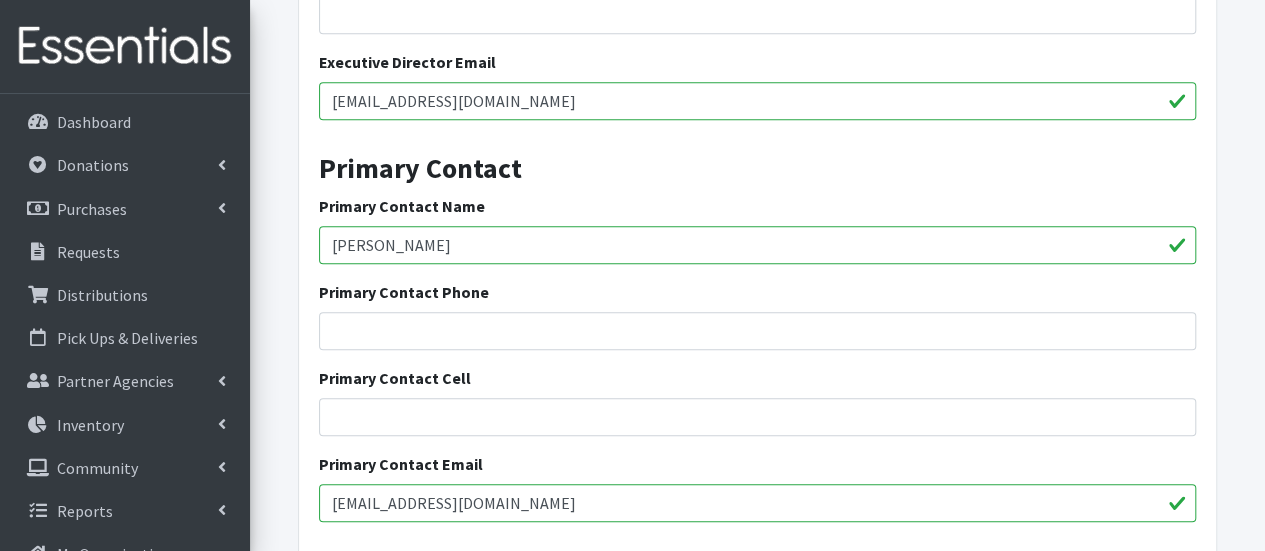 scroll, scrollTop: 842, scrollLeft: 0, axis: vertical 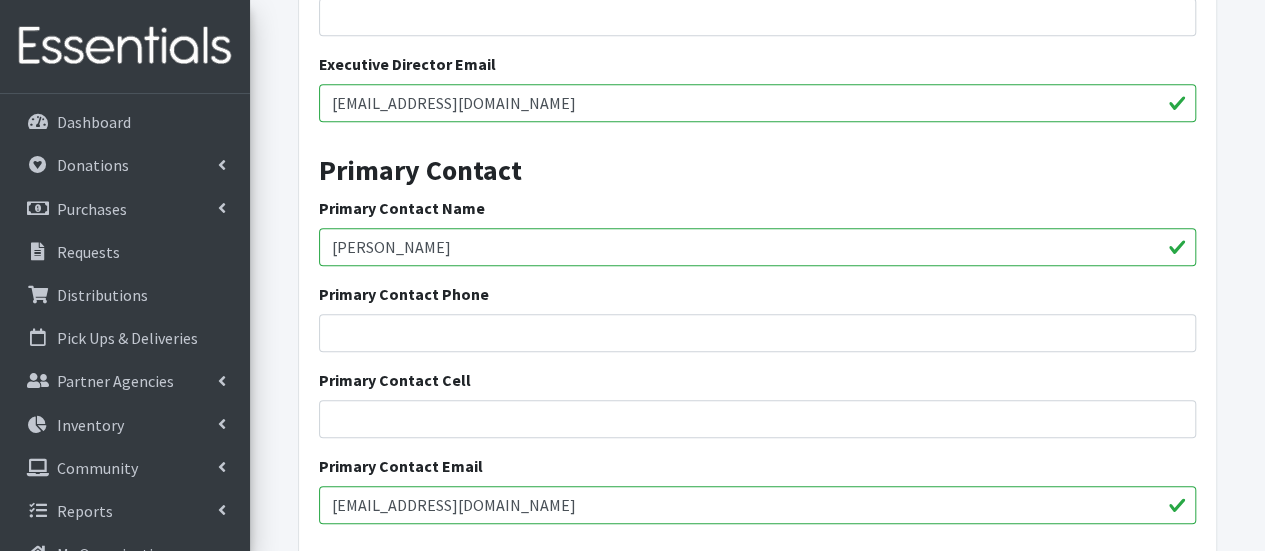 drag, startPoint x: 507, startPoint y: 251, endPoint x: 310, endPoint y: 240, distance: 197.30687 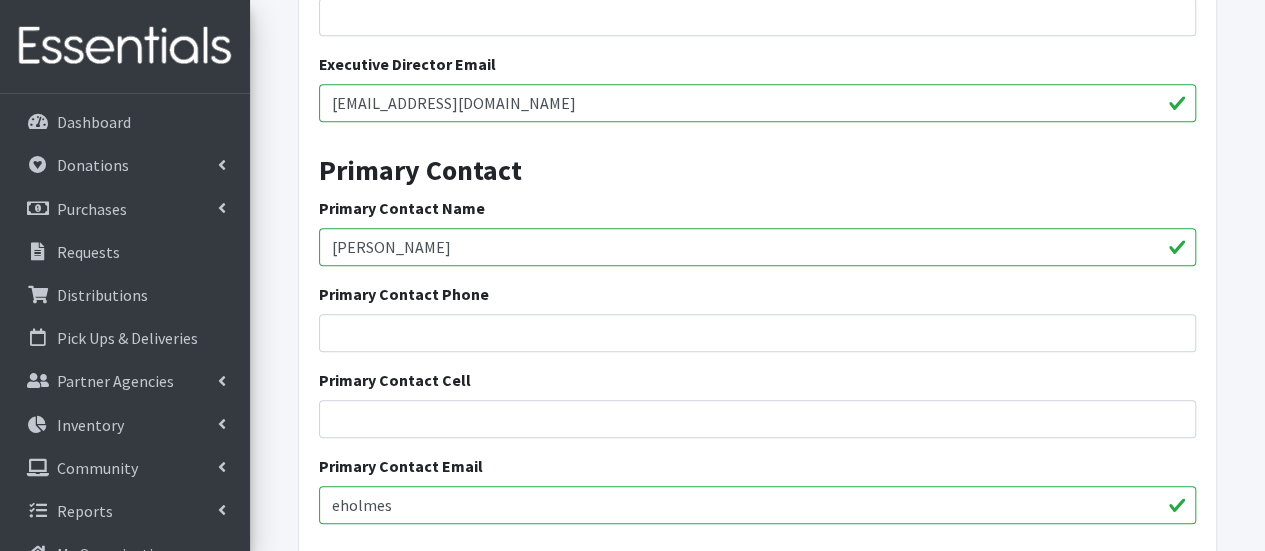 type on "[EMAIL_ADDRESS][DOMAIN_NAME]" 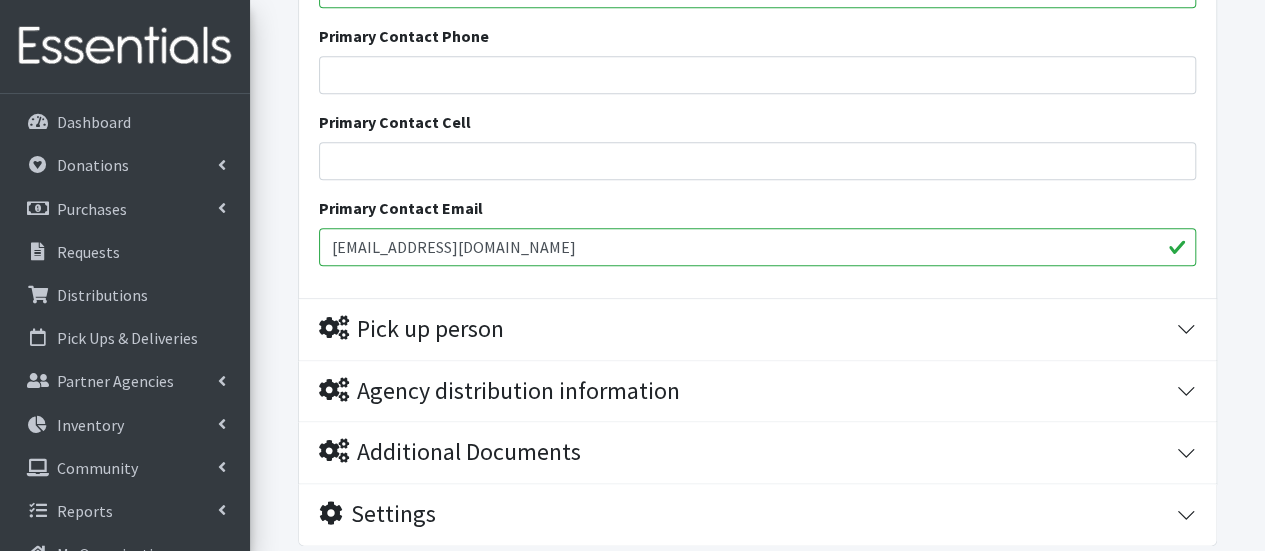 scroll, scrollTop: 1241, scrollLeft: 0, axis: vertical 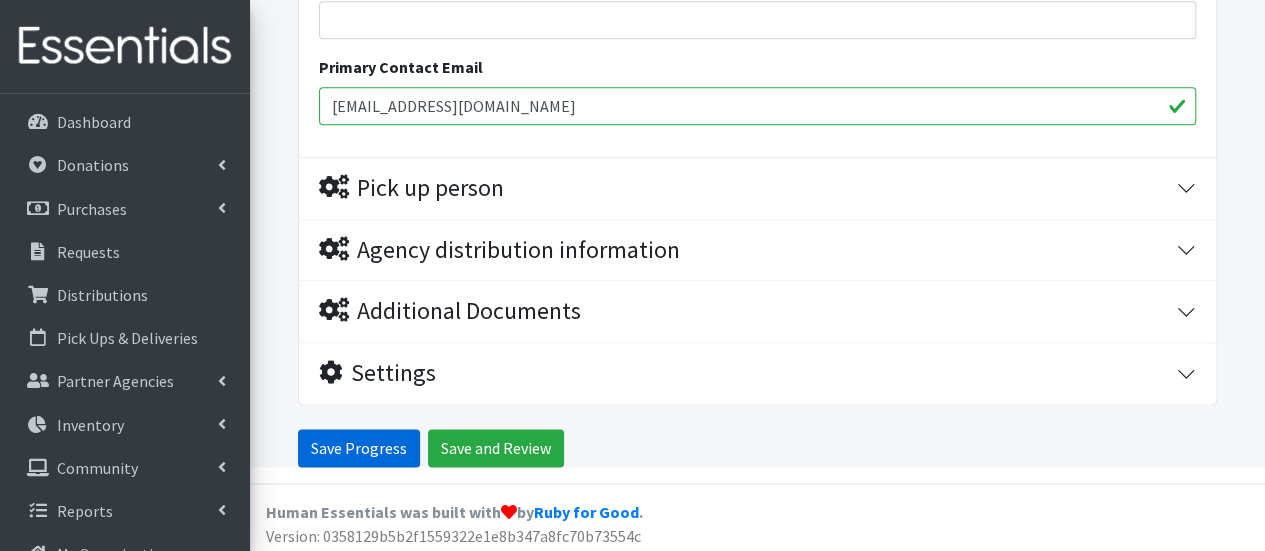 click on "Save Progress" at bounding box center [359, 448] 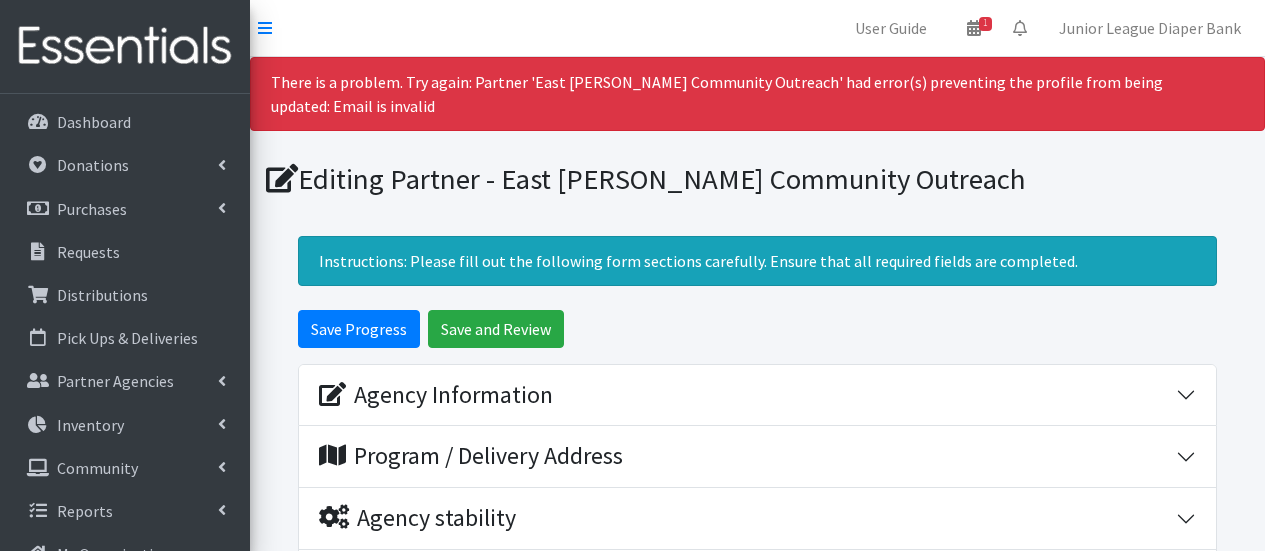 scroll, scrollTop: 0, scrollLeft: 0, axis: both 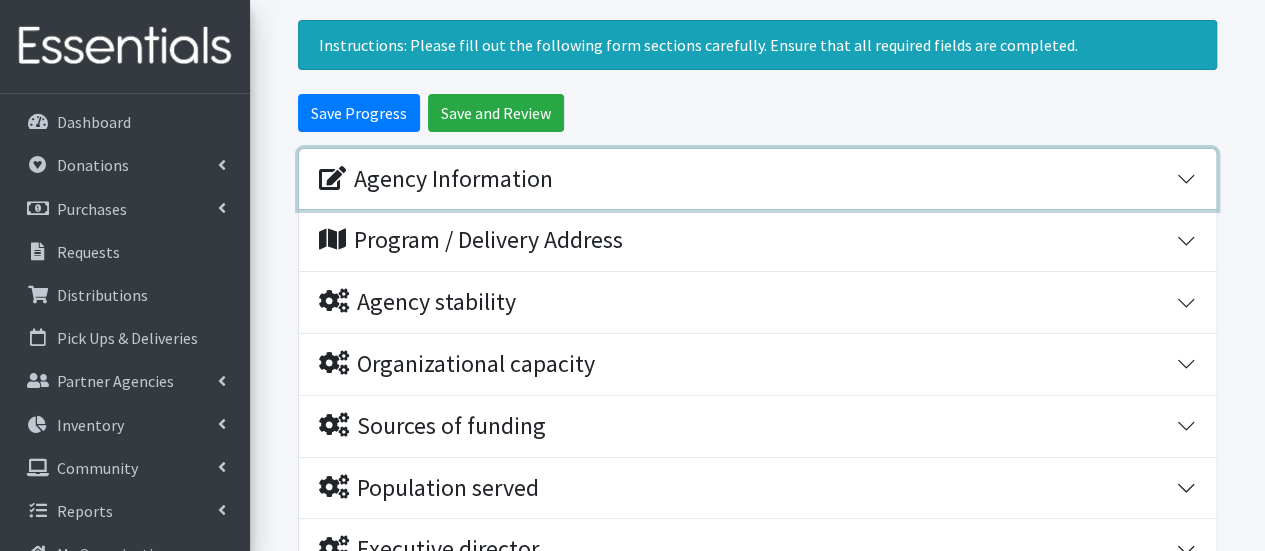 click on "Agency Information" at bounding box center [757, 179] 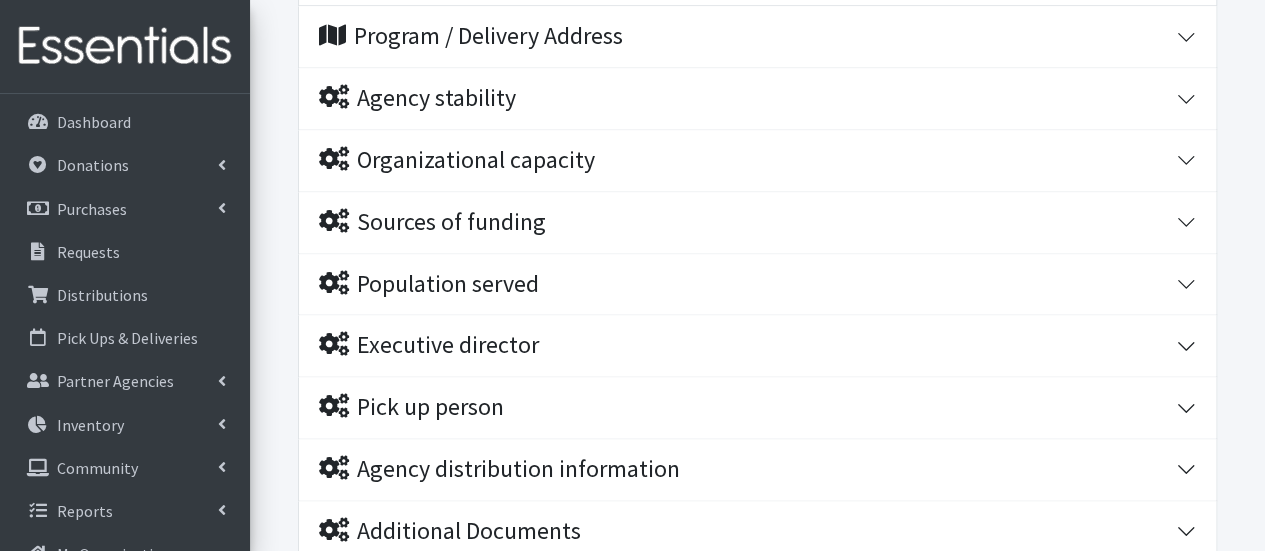 scroll, scrollTop: 1290, scrollLeft: 0, axis: vertical 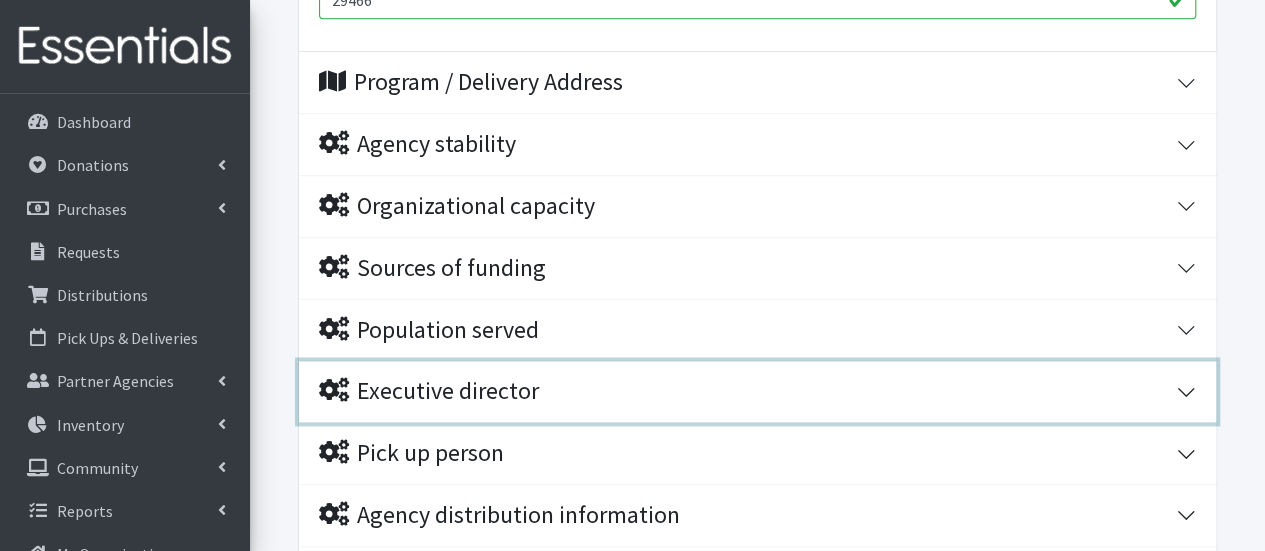 click on "Executive director" at bounding box center [757, 391] 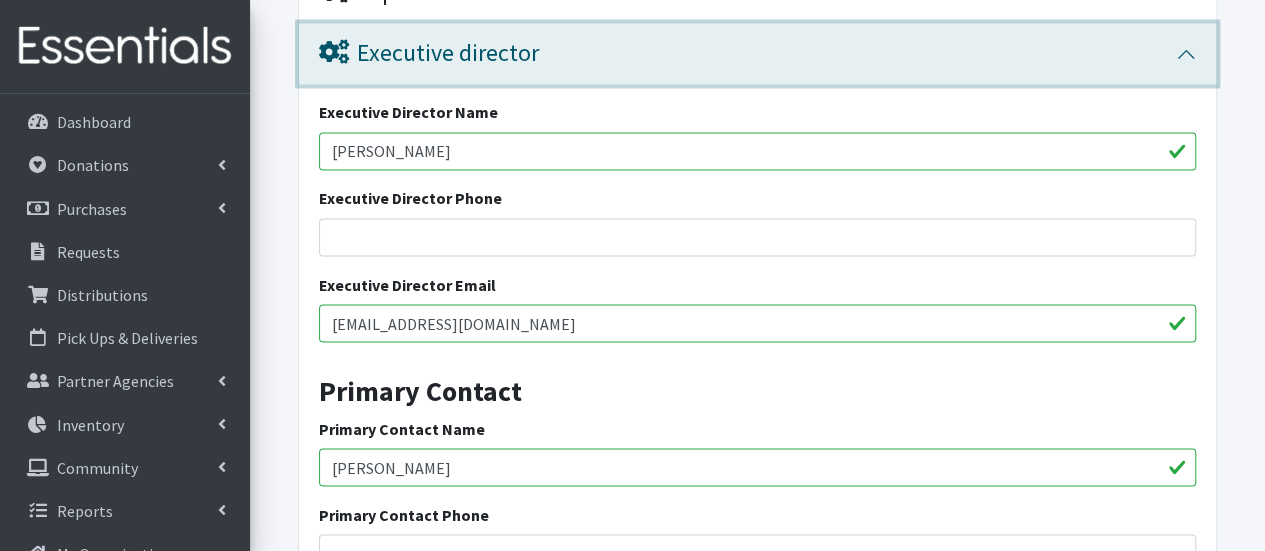 scroll, scrollTop: 1635, scrollLeft: 0, axis: vertical 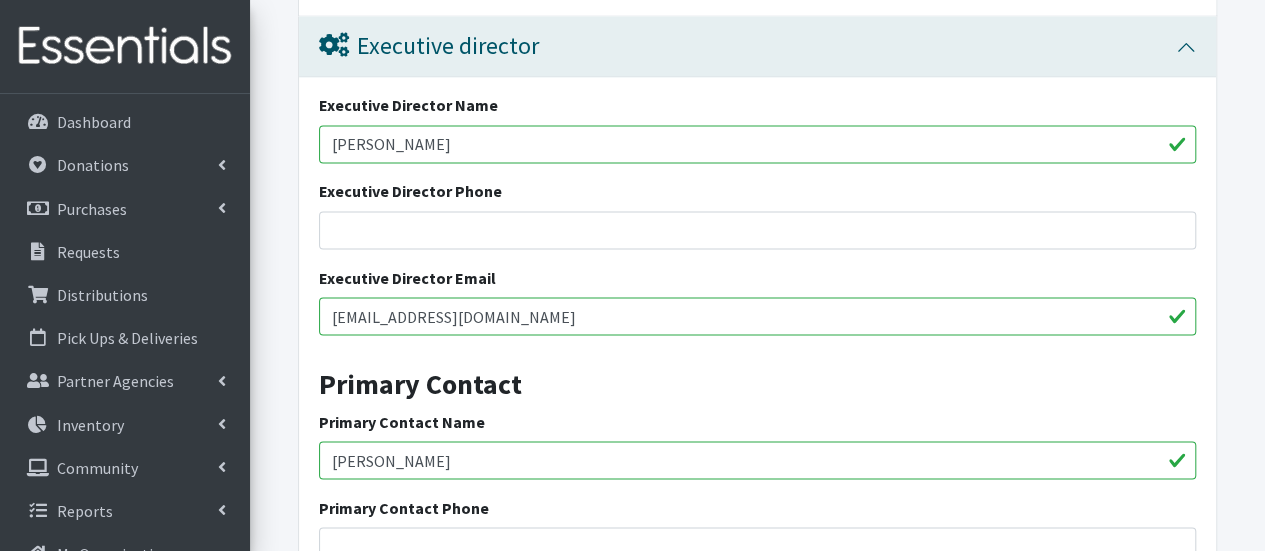 drag, startPoint x: 420, startPoint y: 457, endPoint x: 295, endPoint y: 447, distance: 125.39936 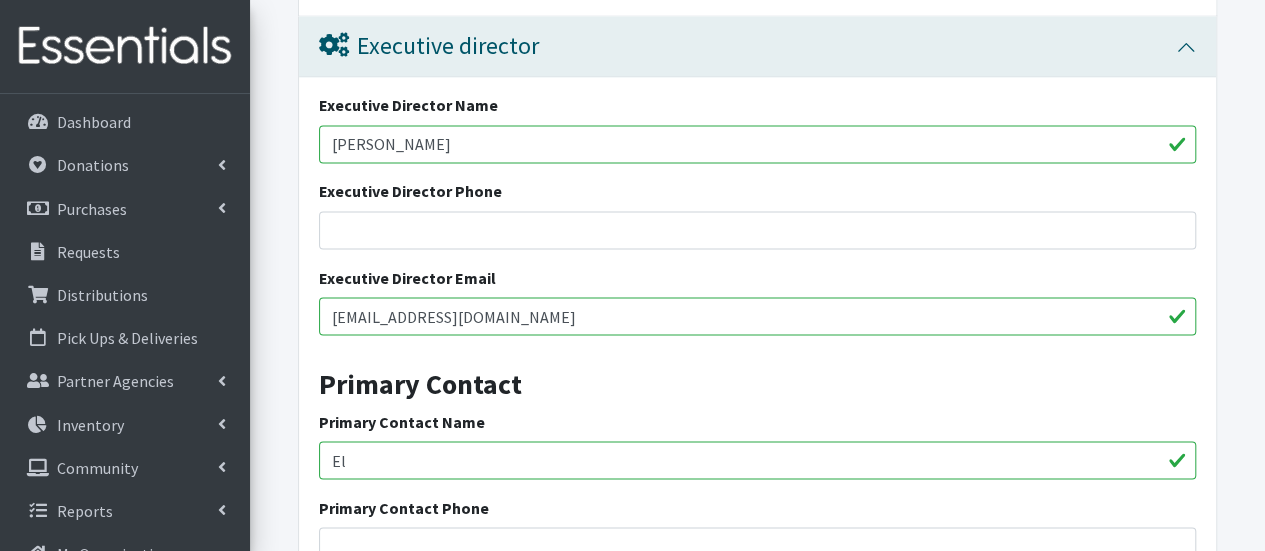 type on "E" 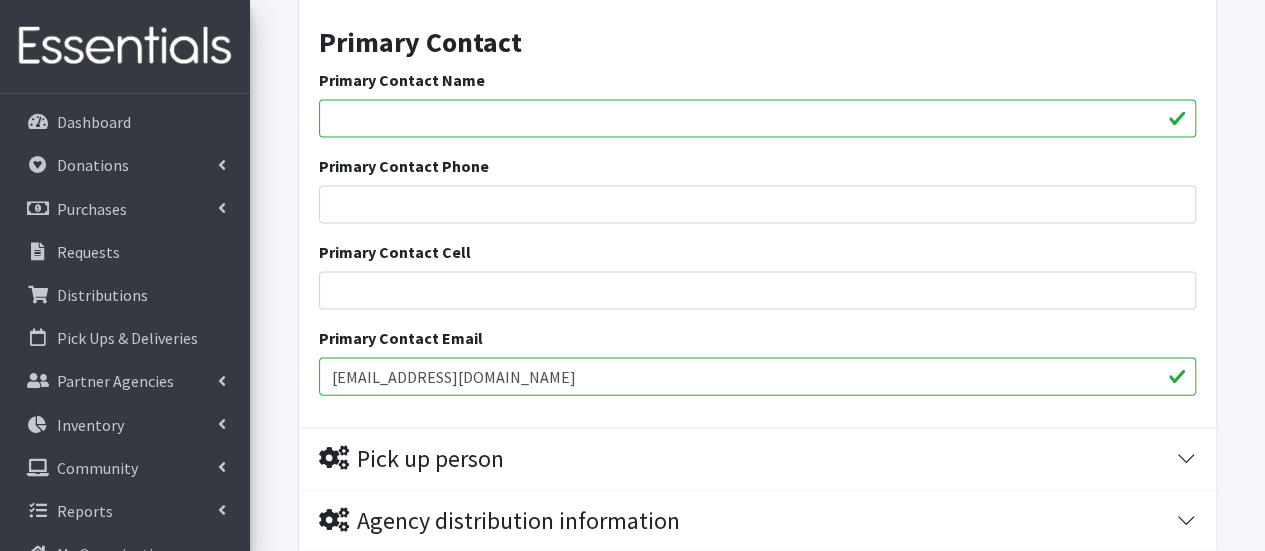 scroll, scrollTop: 1991, scrollLeft: 0, axis: vertical 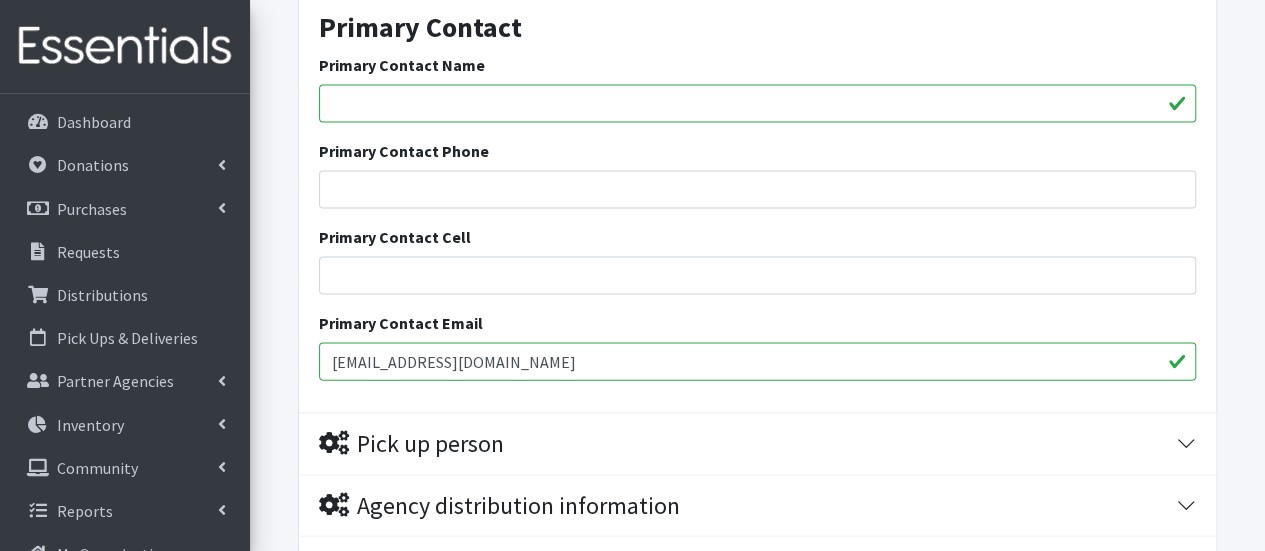 type 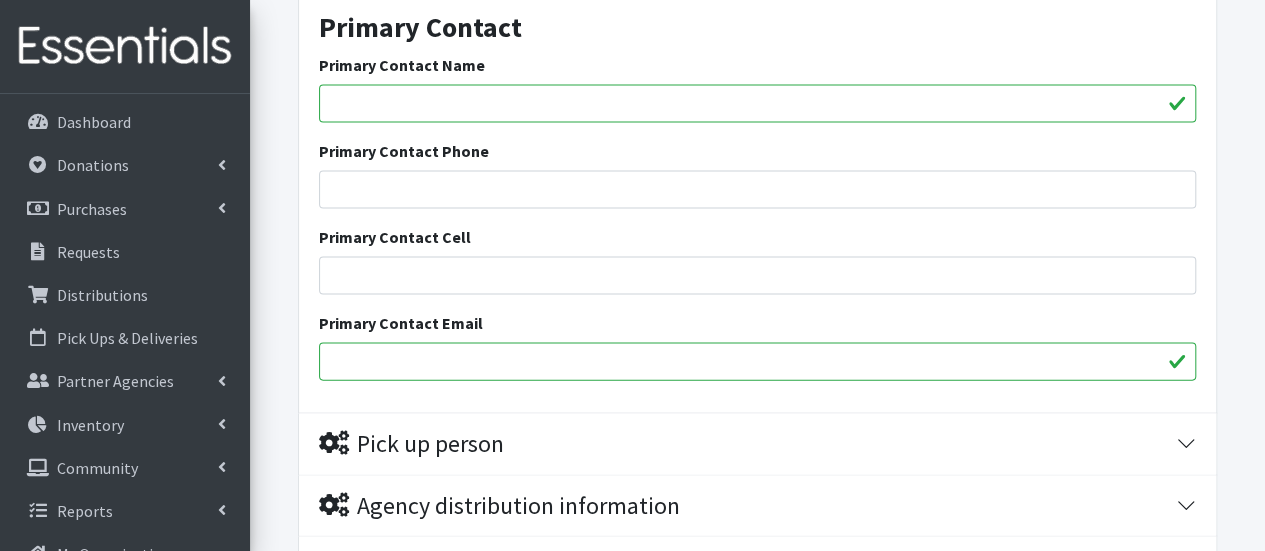 scroll, scrollTop: 2246, scrollLeft: 0, axis: vertical 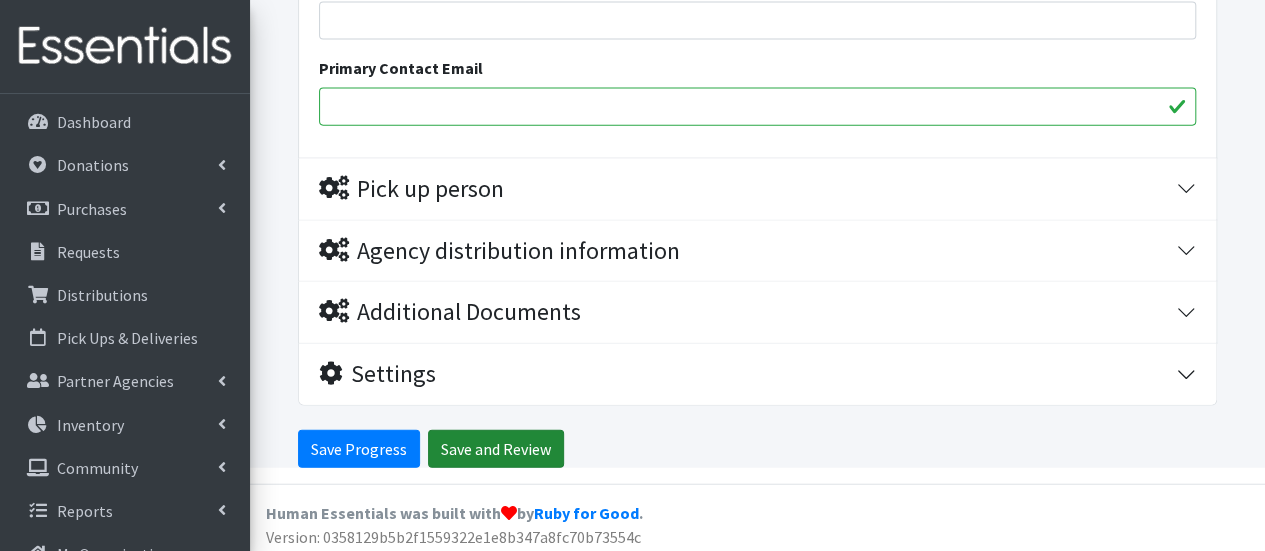 type 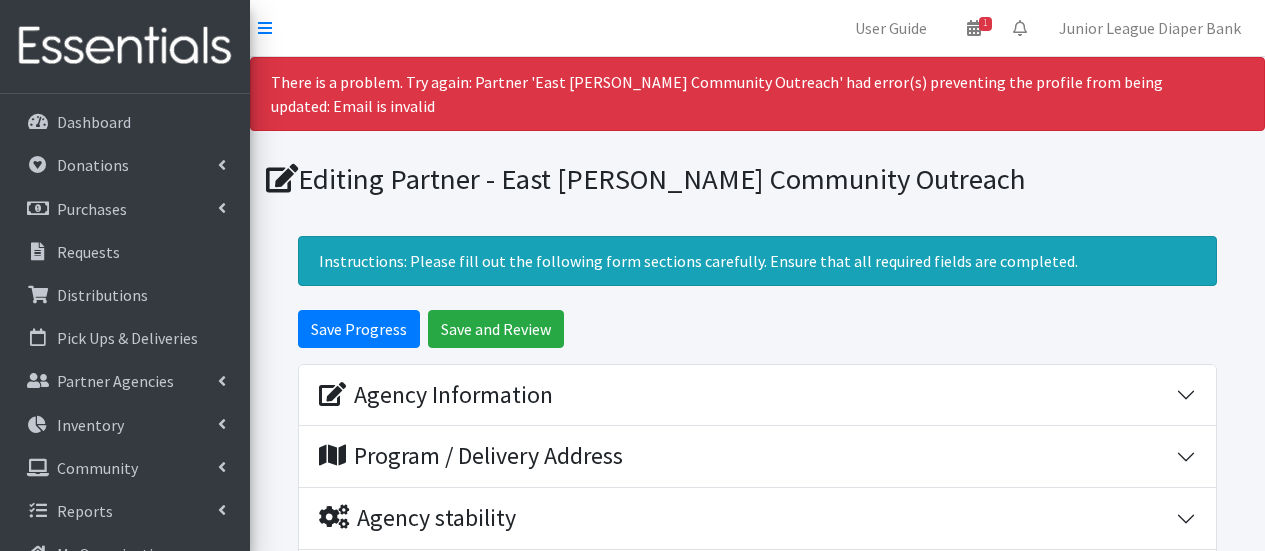 scroll, scrollTop: 0, scrollLeft: 0, axis: both 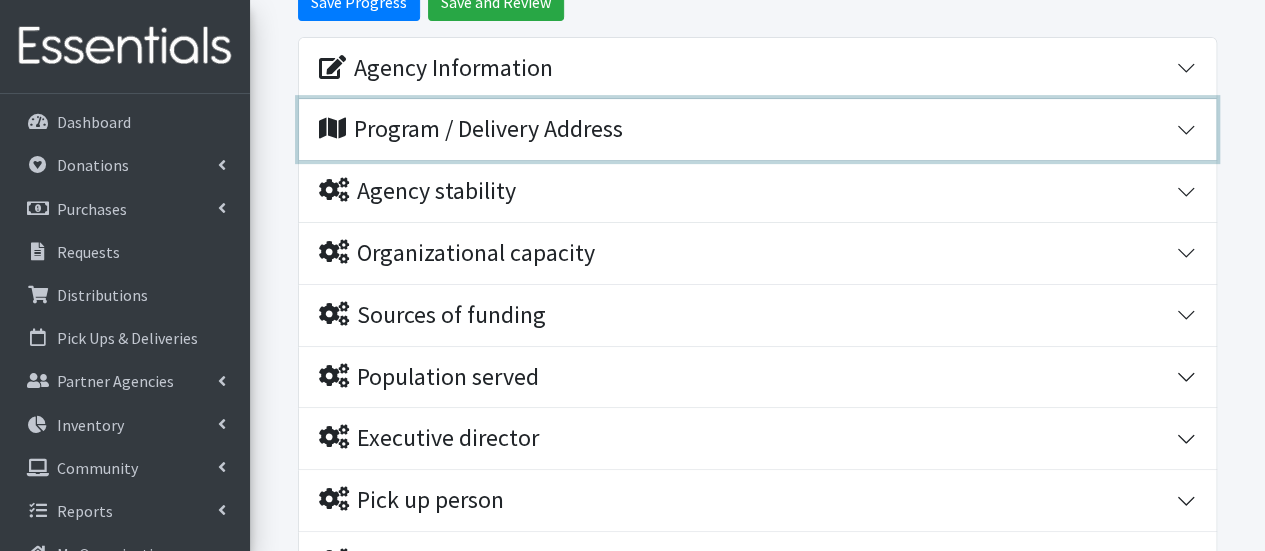 click on "Program / Delivery Address" at bounding box center (747, 129) 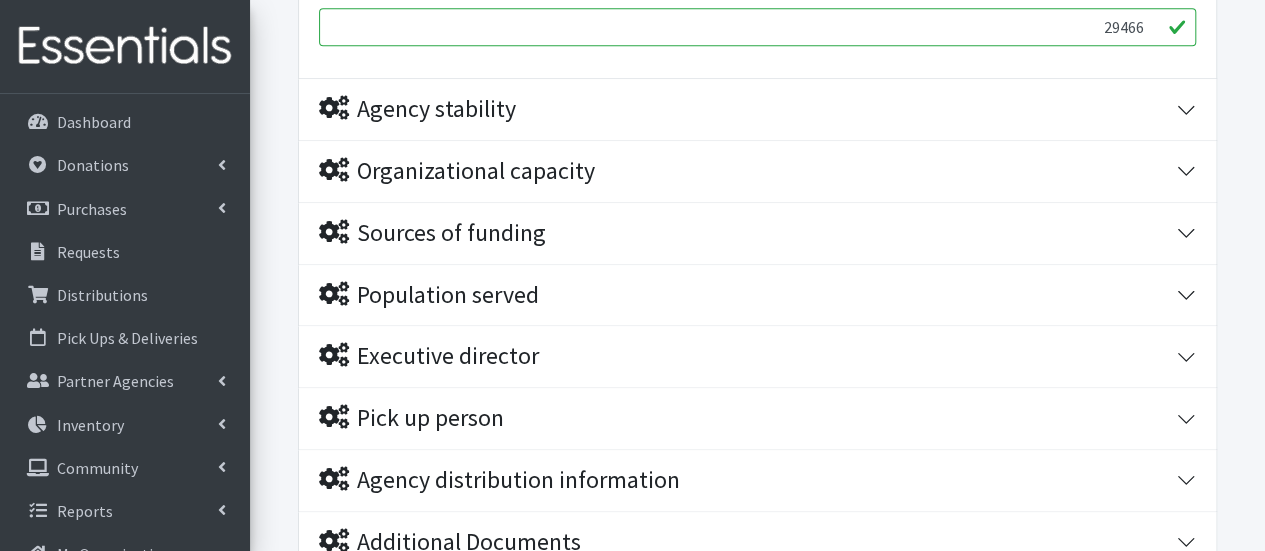 scroll, scrollTop: 893, scrollLeft: 0, axis: vertical 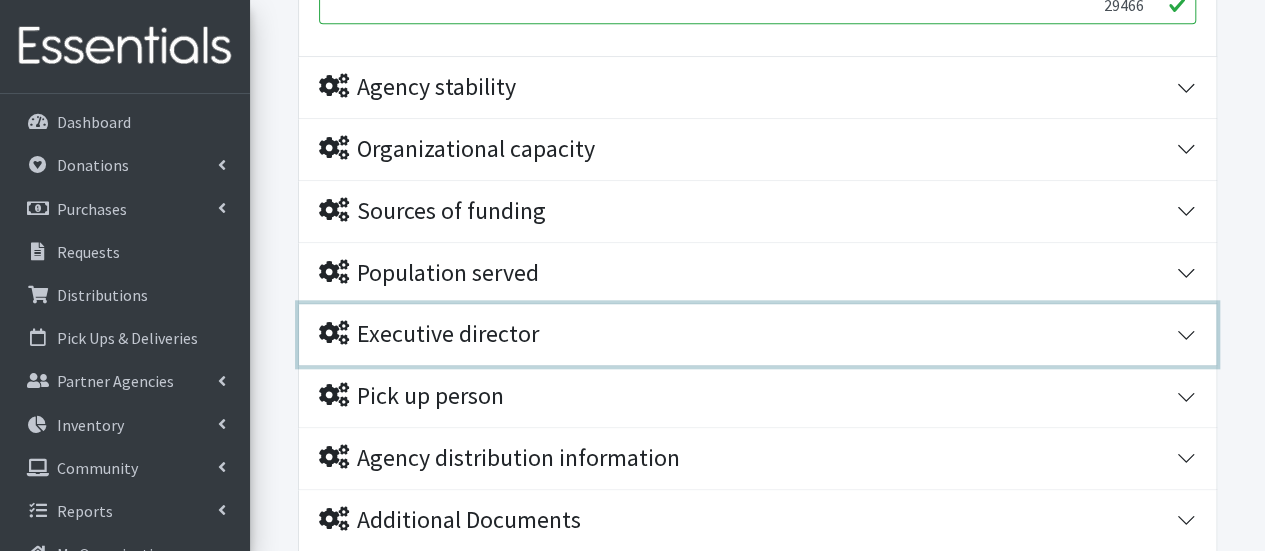 click on "Executive director" at bounding box center [757, 334] 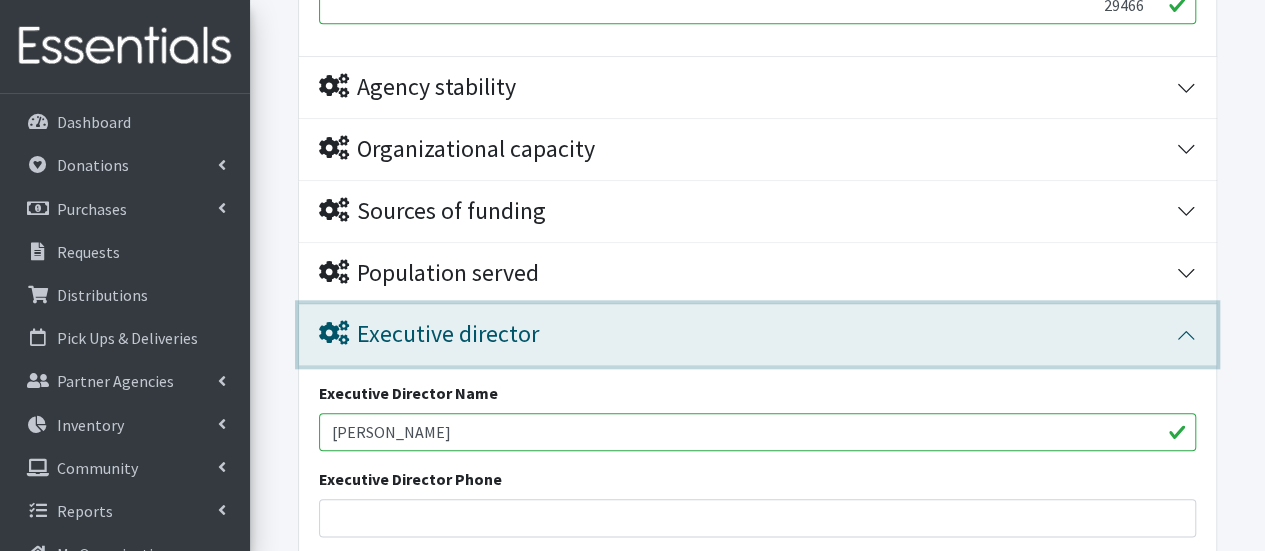 click on "Executive director" at bounding box center [757, 334] 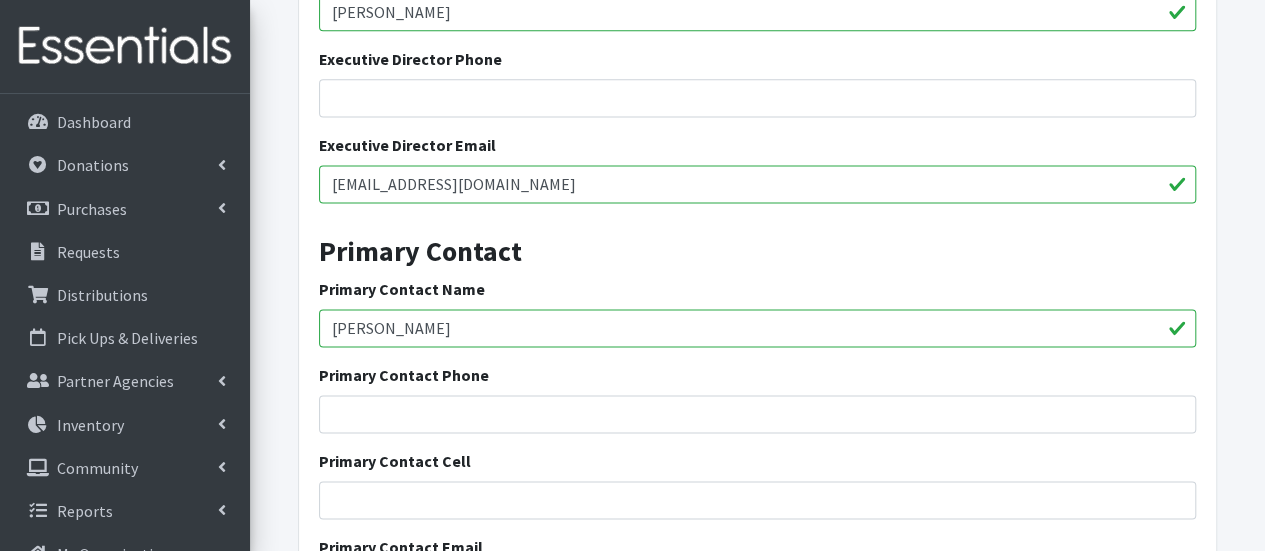 scroll, scrollTop: 1319, scrollLeft: 0, axis: vertical 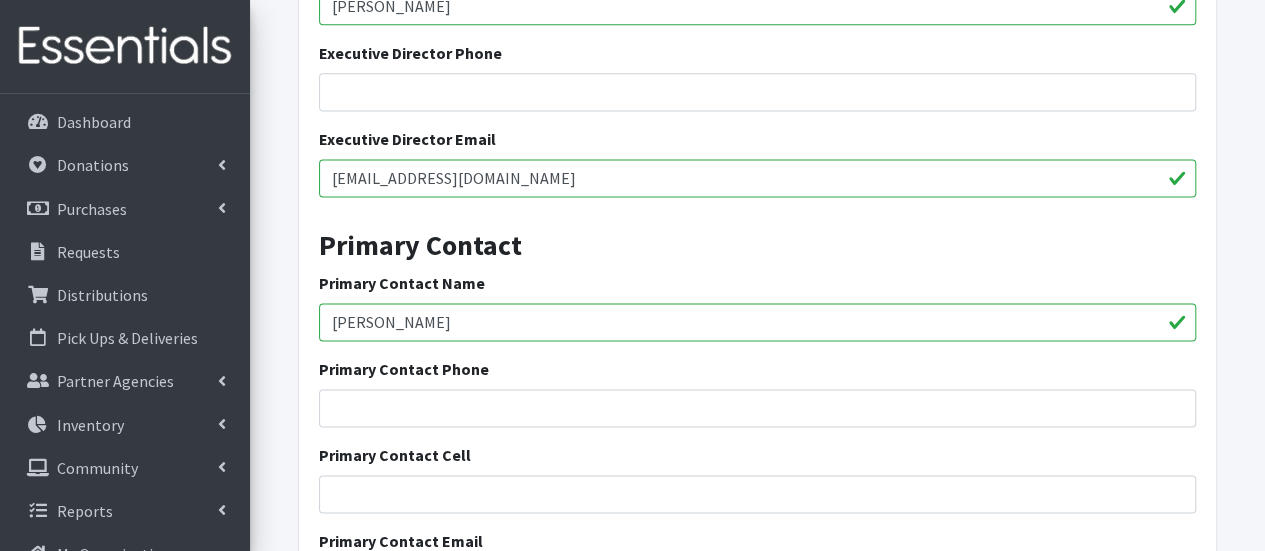 click on "[PERSON_NAME]" at bounding box center [757, 322] 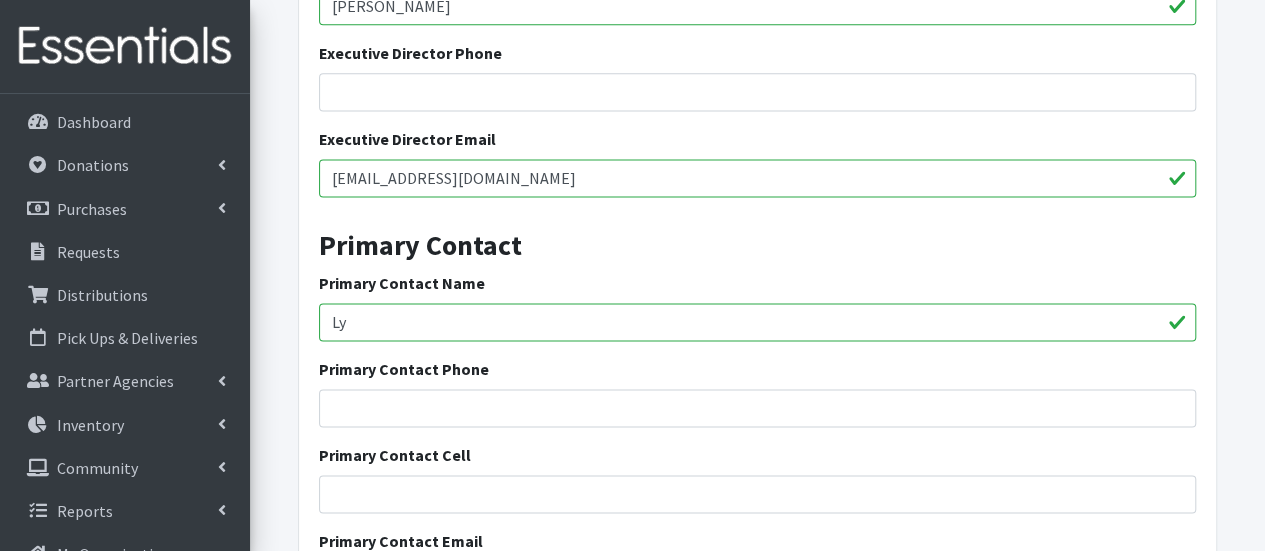type on "L" 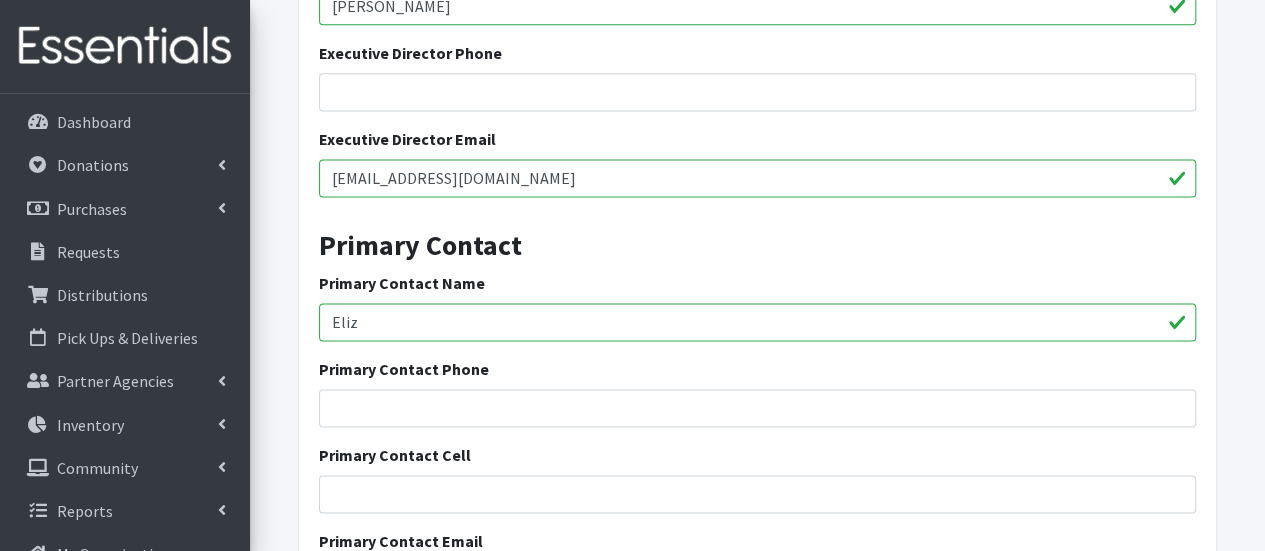 type on "[PERSON_NAME]" 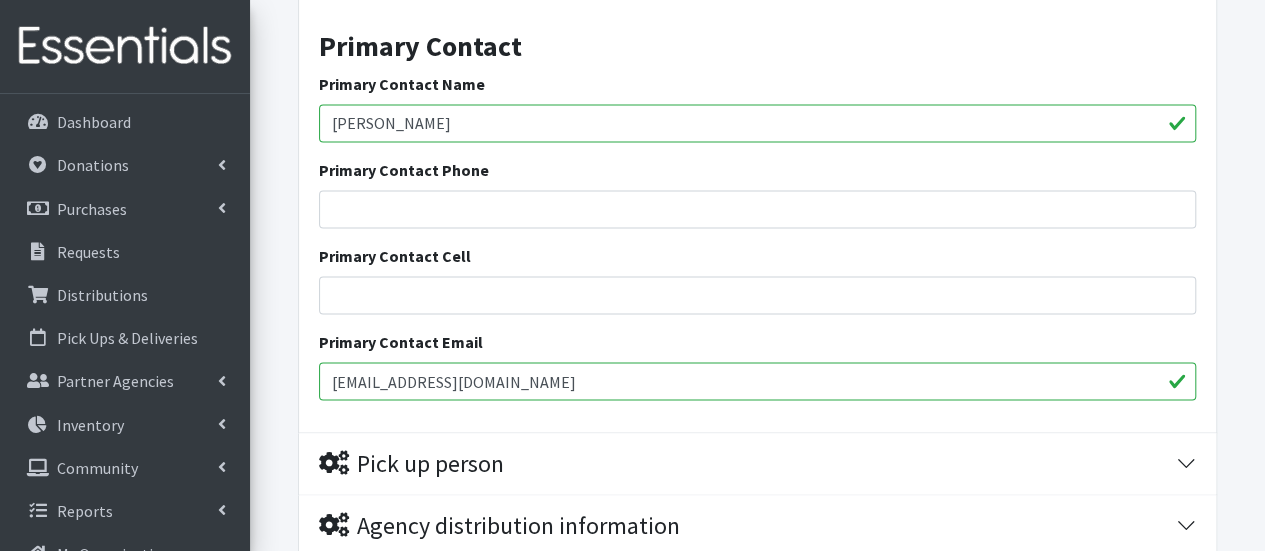 scroll, scrollTop: 1512, scrollLeft: 0, axis: vertical 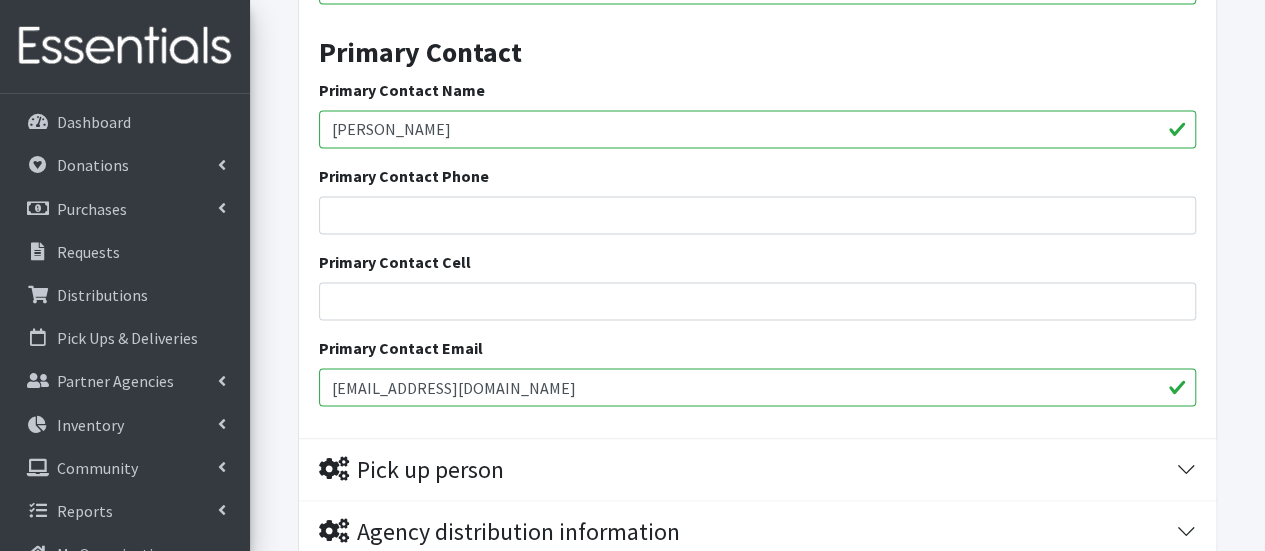 click on "[EMAIL_ADDRESS][DOMAIN_NAME]" at bounding box center (757, 387) 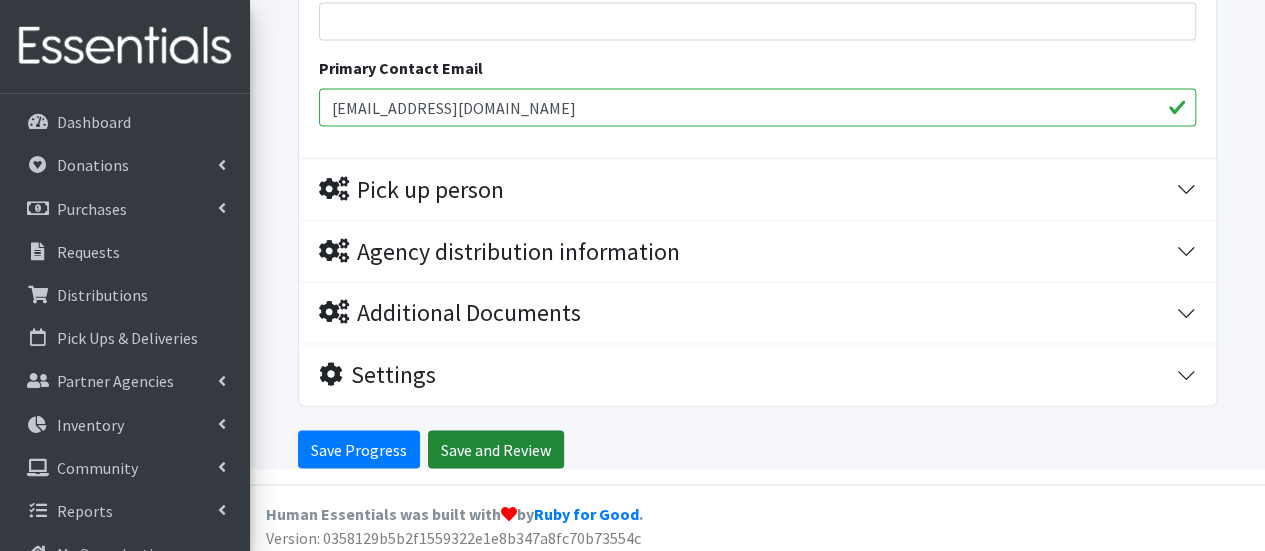 type on "eholmes@eccocharleston.org" 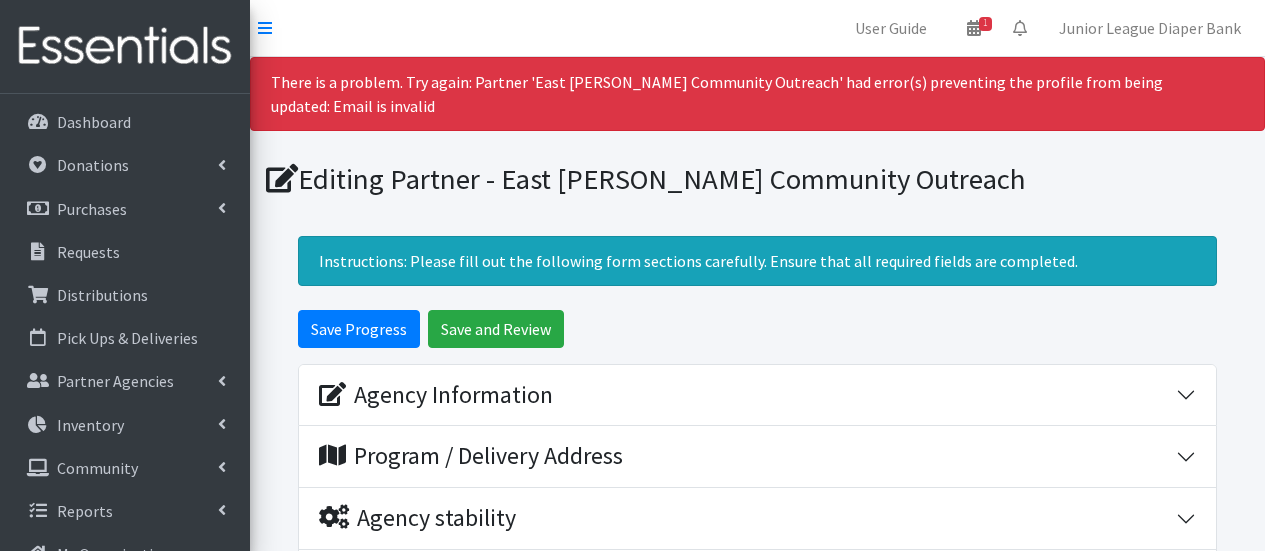 scroll, scrollTop: 0, scrollLeft: 0, axis: both 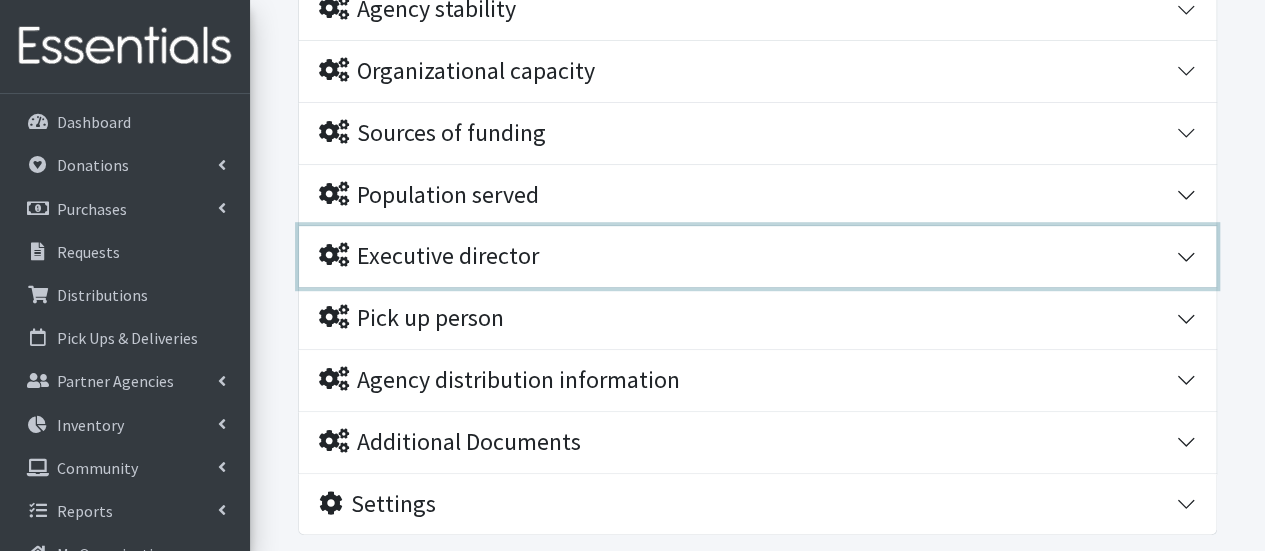 click on "Executive director" at bounding box center [757, 256] 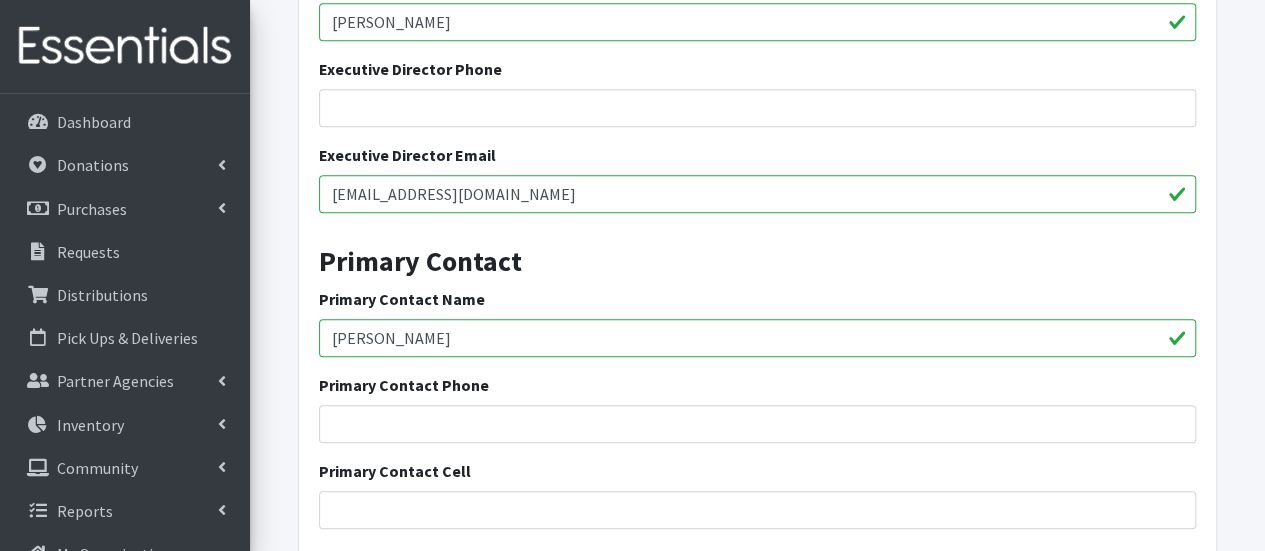 scroll, scrollTop: 843, scrollLeft: 0, axis: vertical 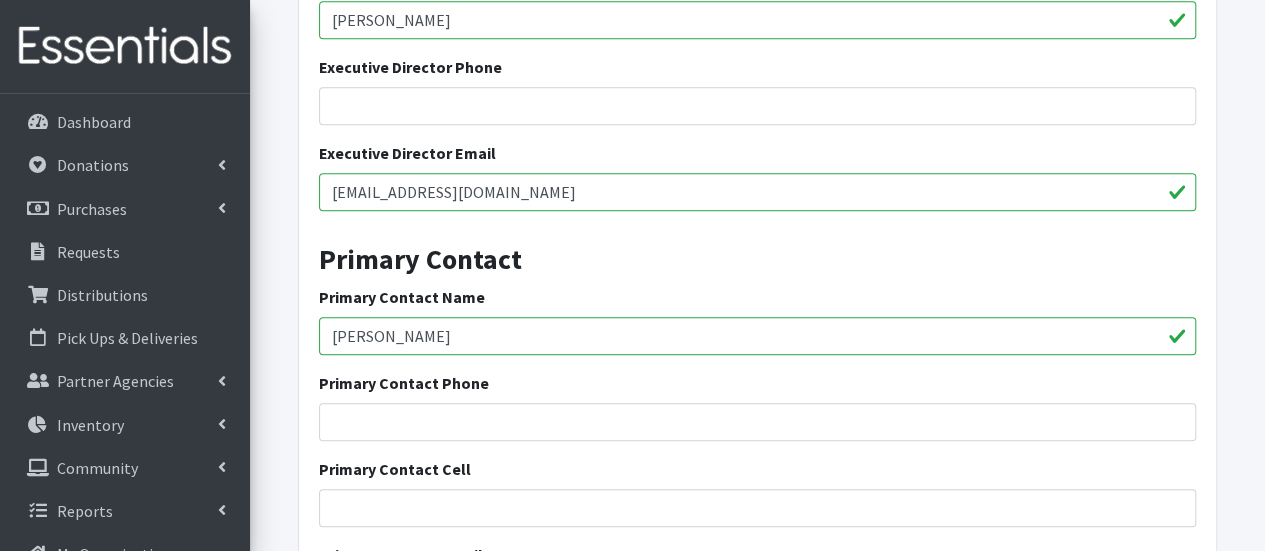 click on "[PERSON_NAME]" at bounding box center (757, 336) 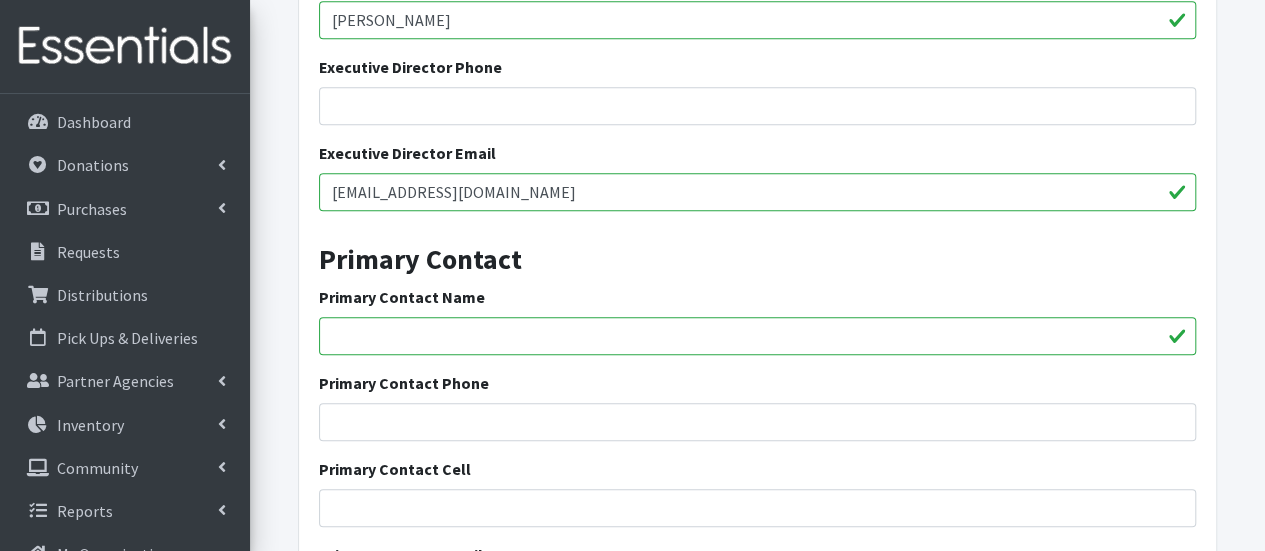 type 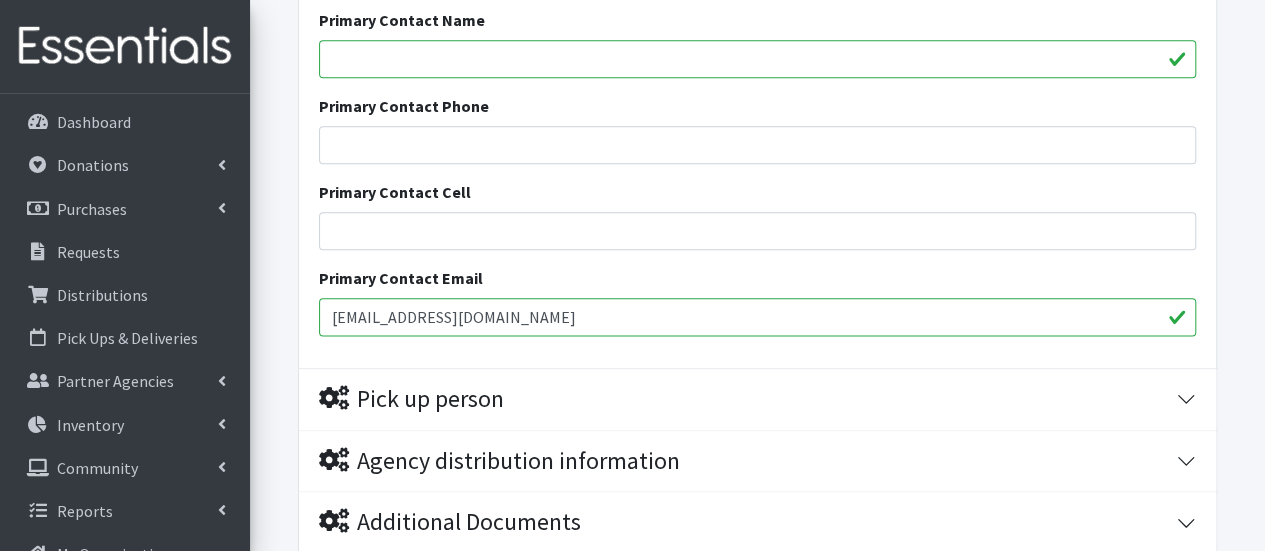 scroll, scrollTop: 1141, scrollLeft: 0, axis: vertical 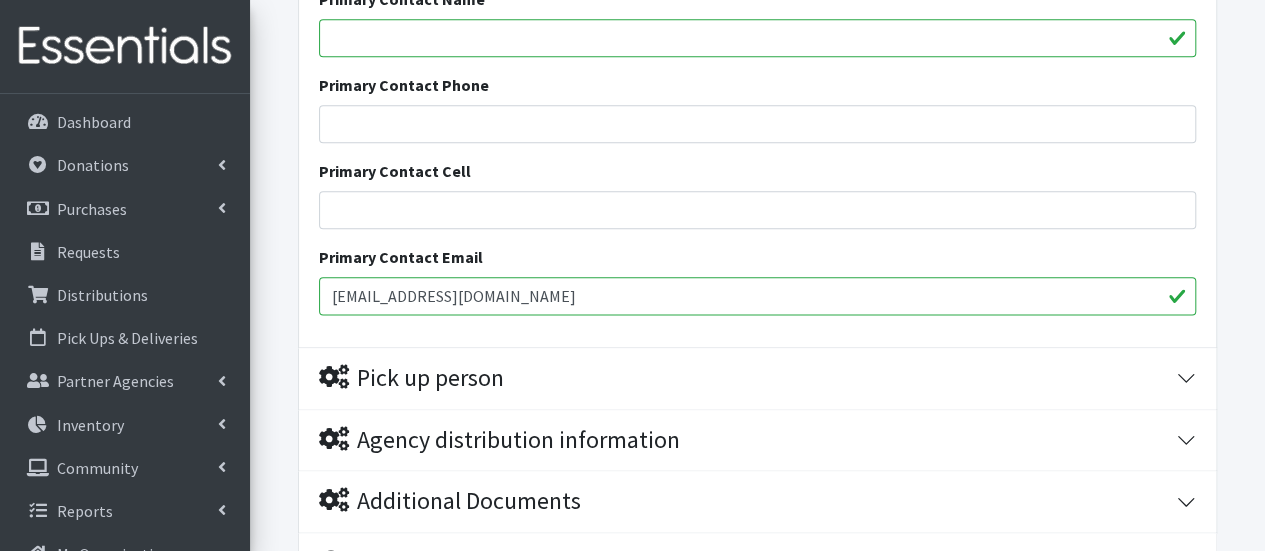 drag, startPoint x: 538, startPoint y: 291, endPoint x: 283, endPoint y: 231, distance: 261.96375 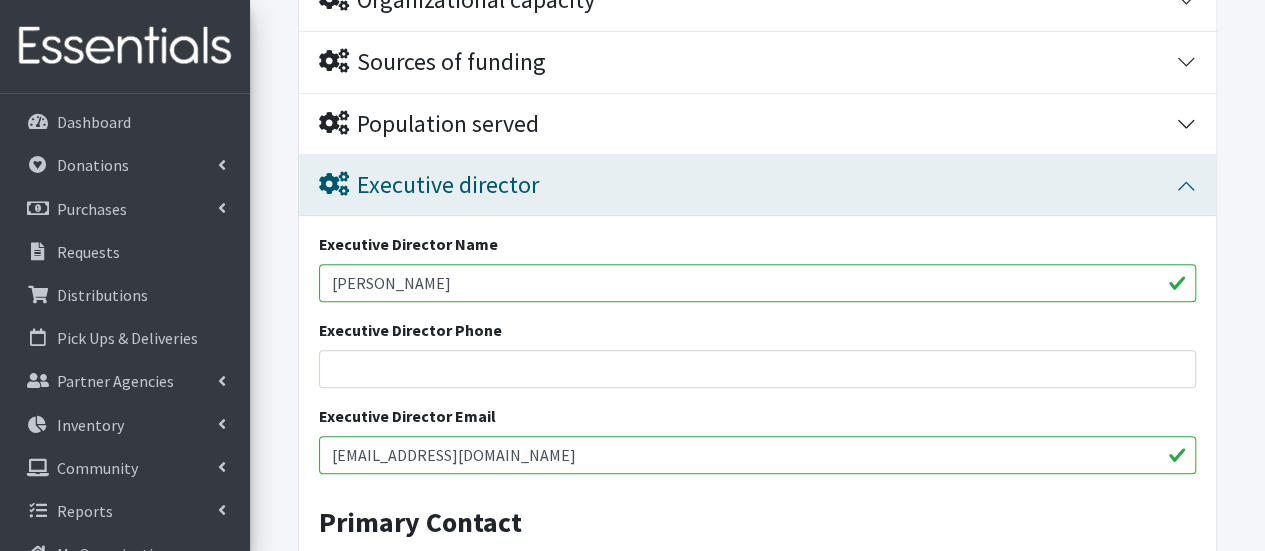 scroll, scrollTop: 568, scrollLeft: 0, axis: vertical 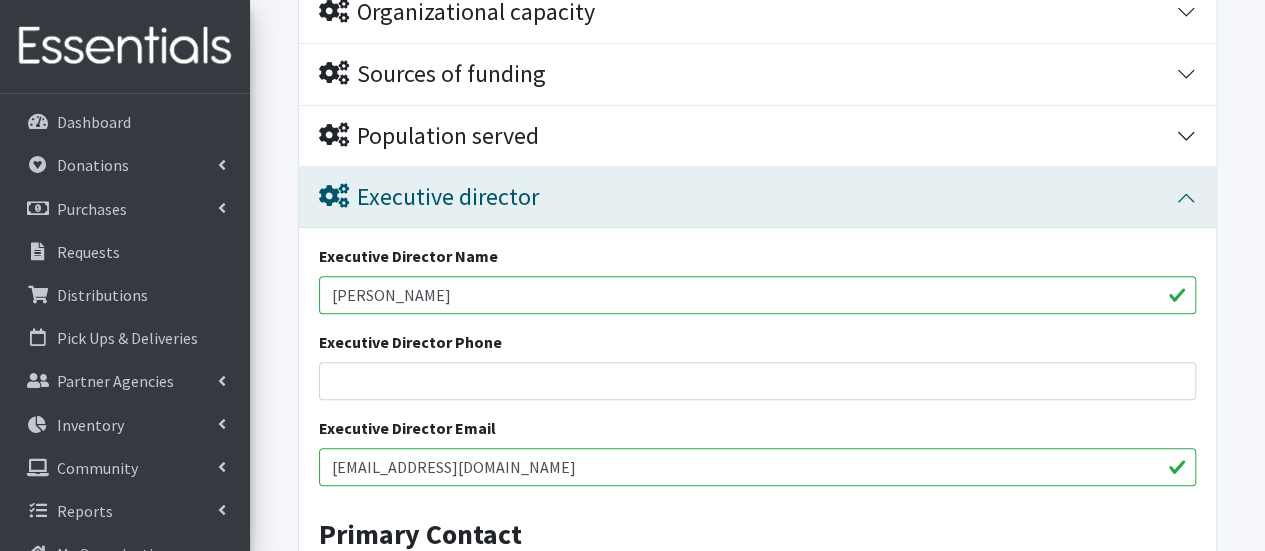 type 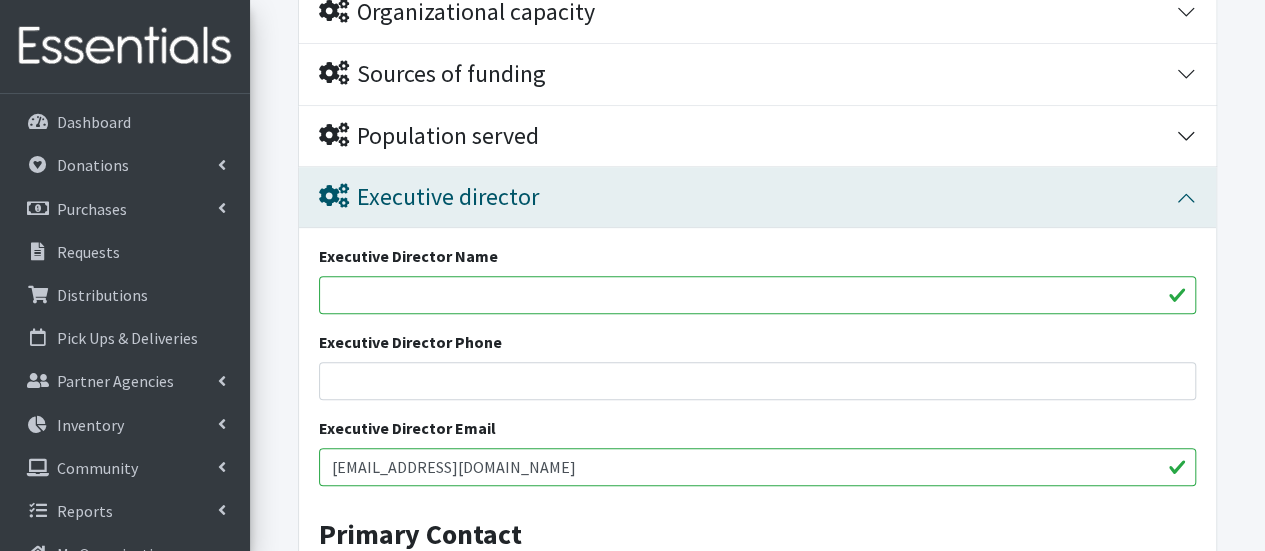 type 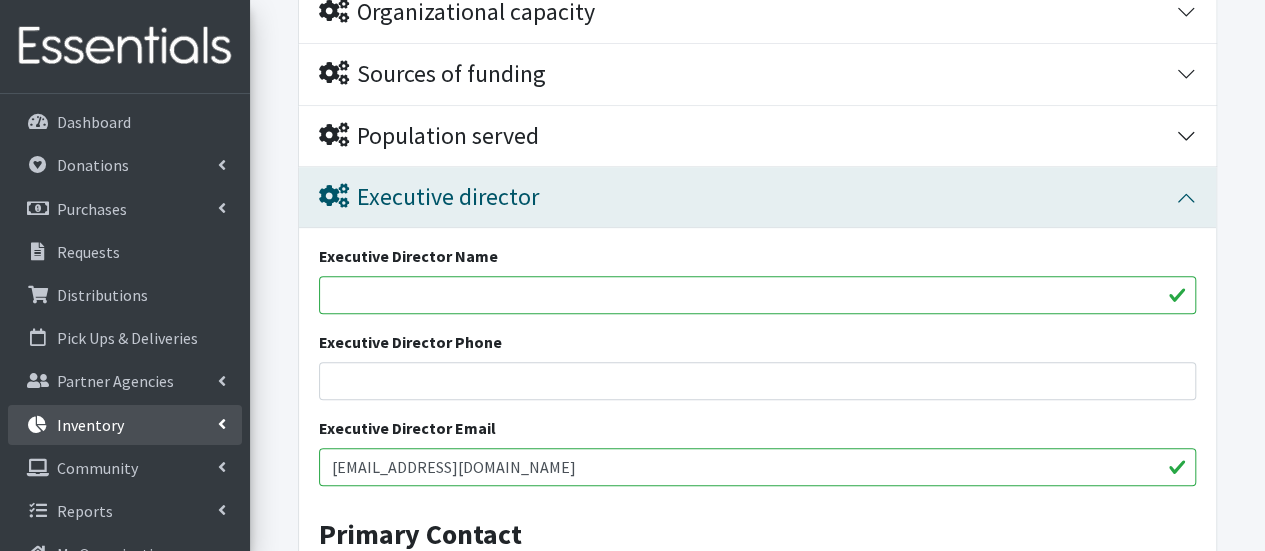 drag, startPoint x: 544, startPoint y: 465, endPoint x: 213, endPoint y: 433, distance: 332.54324 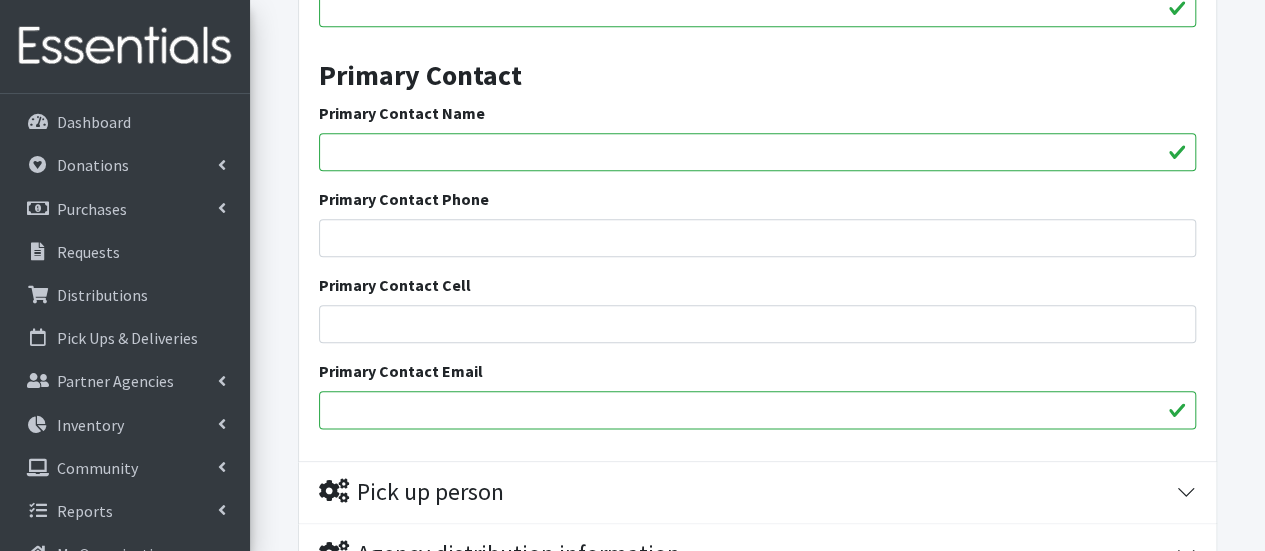 scroll, scrollTop: 1330, scrollLeft: 0, axis: vertical 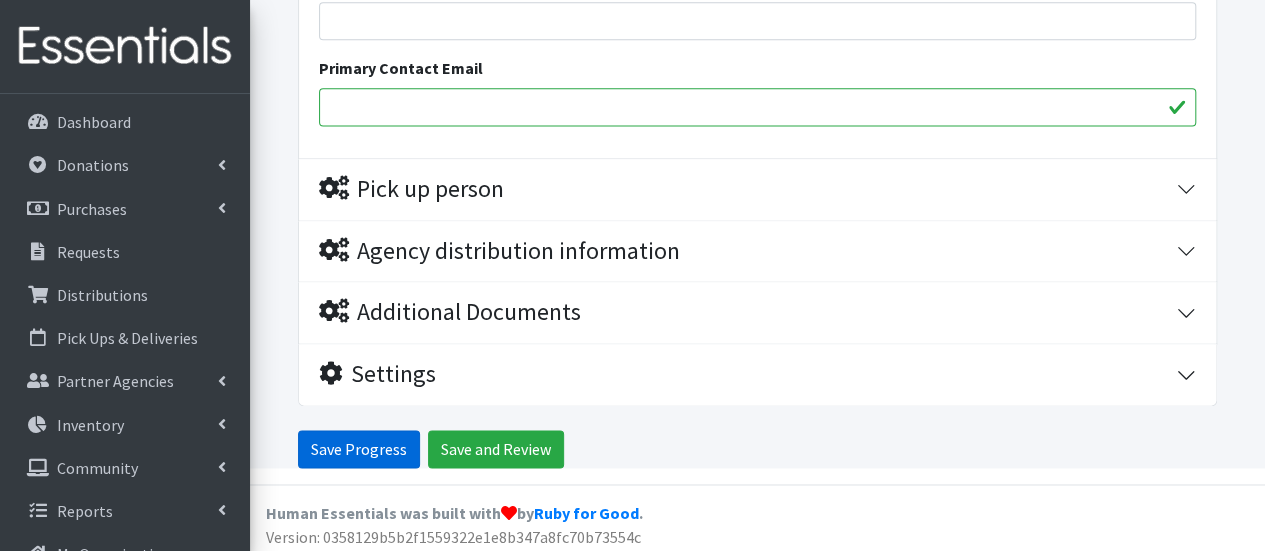 type 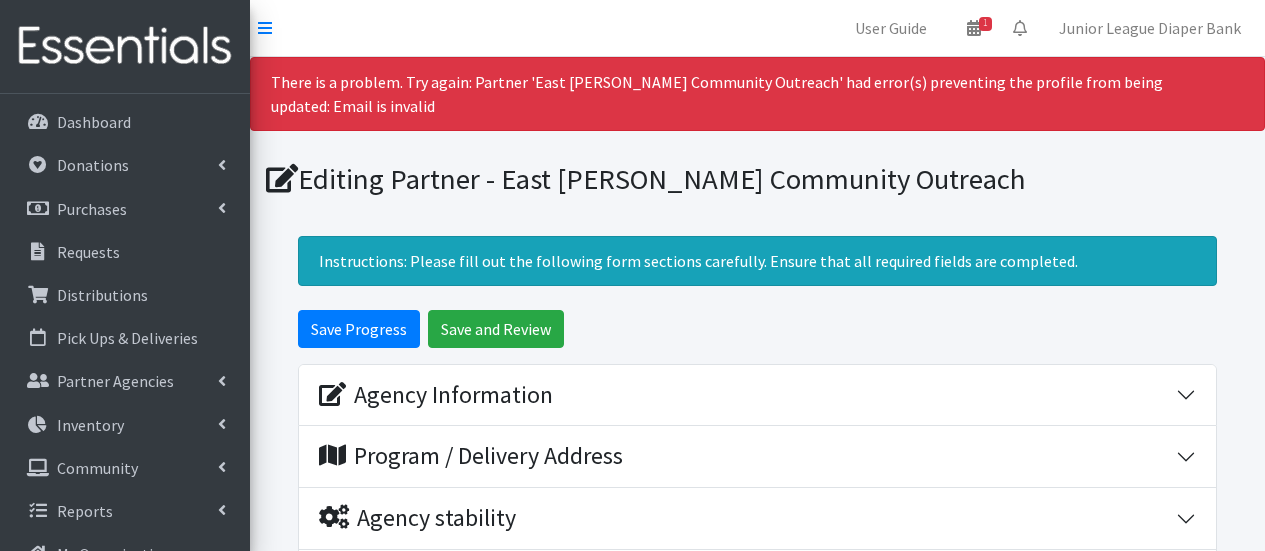 scroll, scrollTop: 0, scrollLeft: 0, axis: both 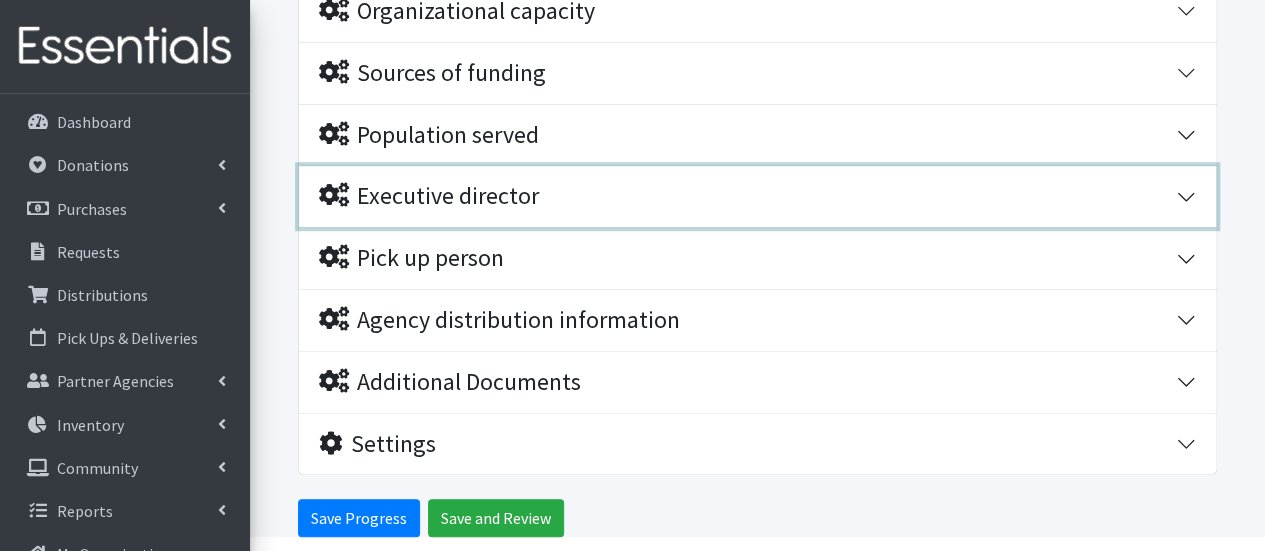 click on "Executive director" at bounding box center (747, 196) 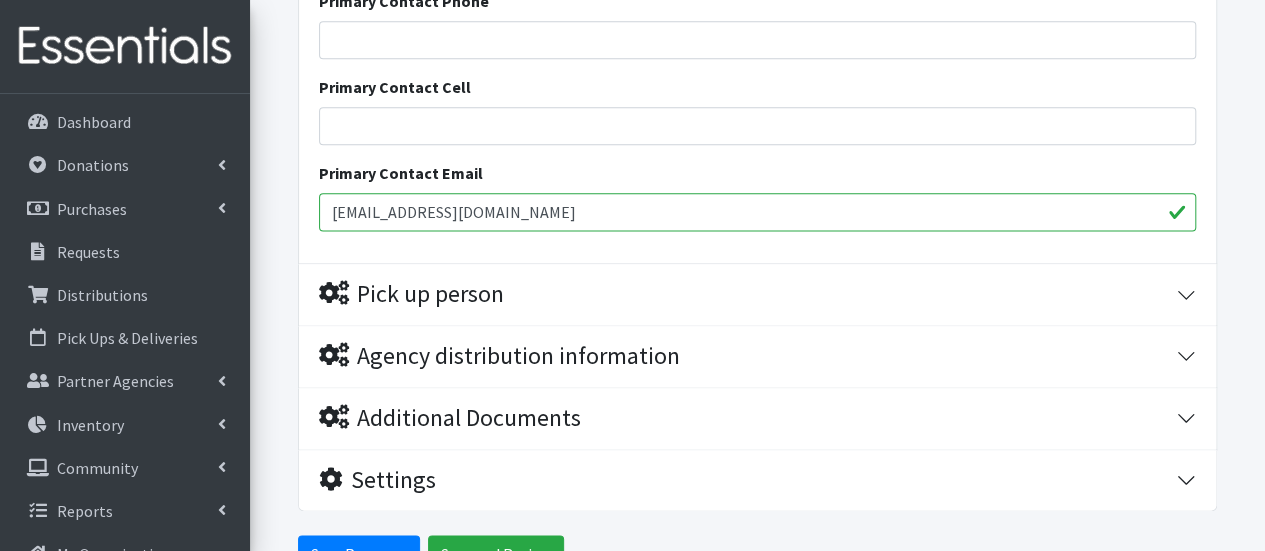 scroll, scrollTop: 1261, scrollLeft: 0, axis: vertical 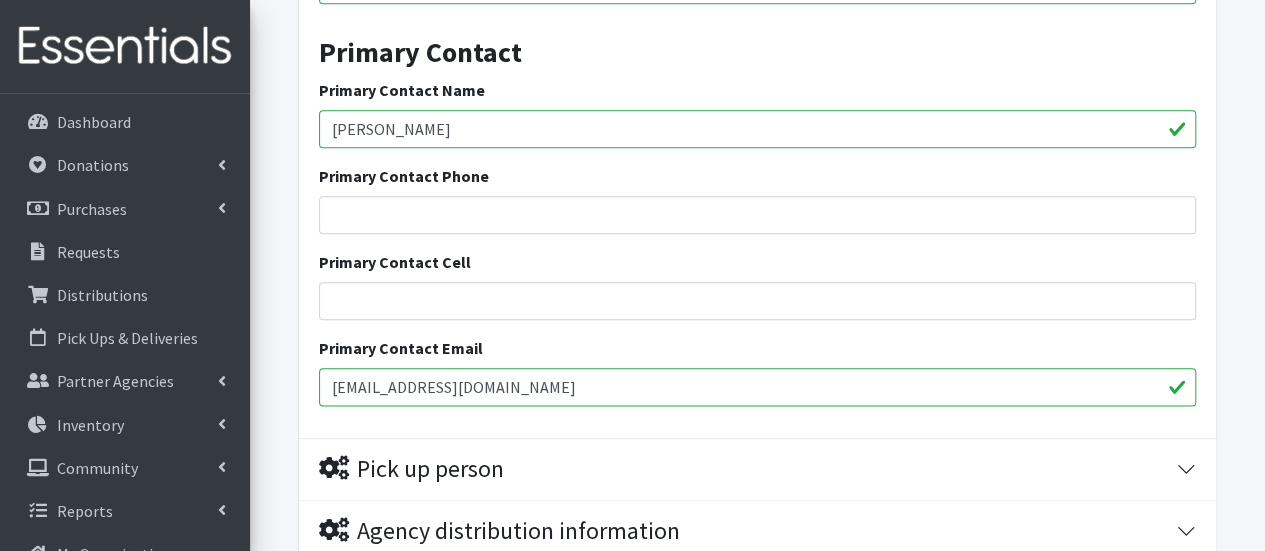 drag, startPoint x: 411, startPoint y: 127, endPoint x: 332, endPoint y: 110, distance: 80.80842 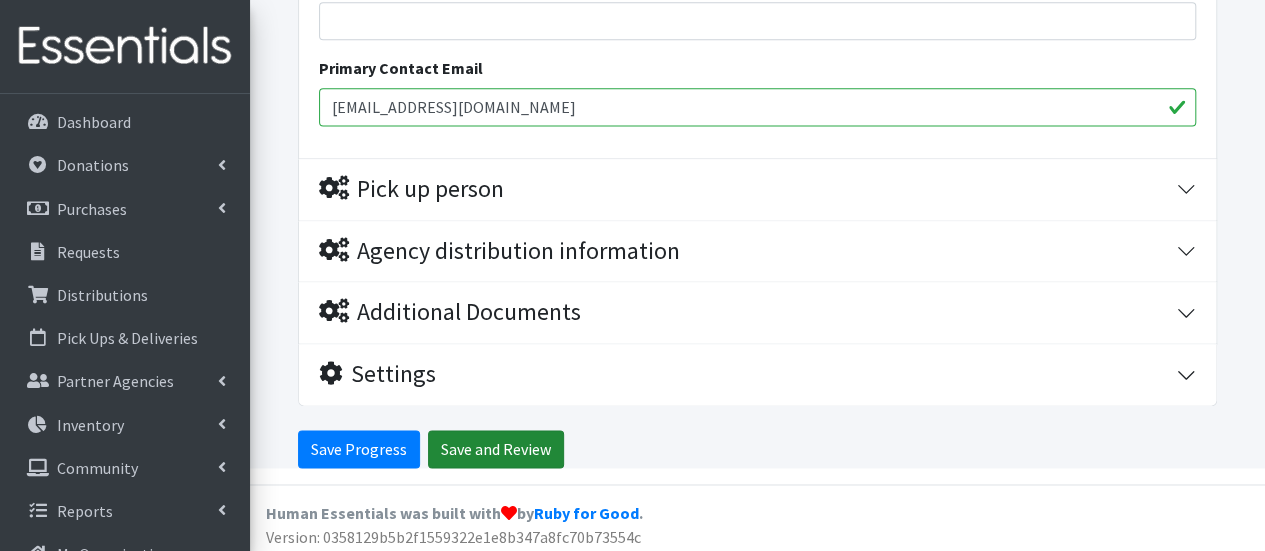 type on "pfrost@eccocharleston.org" 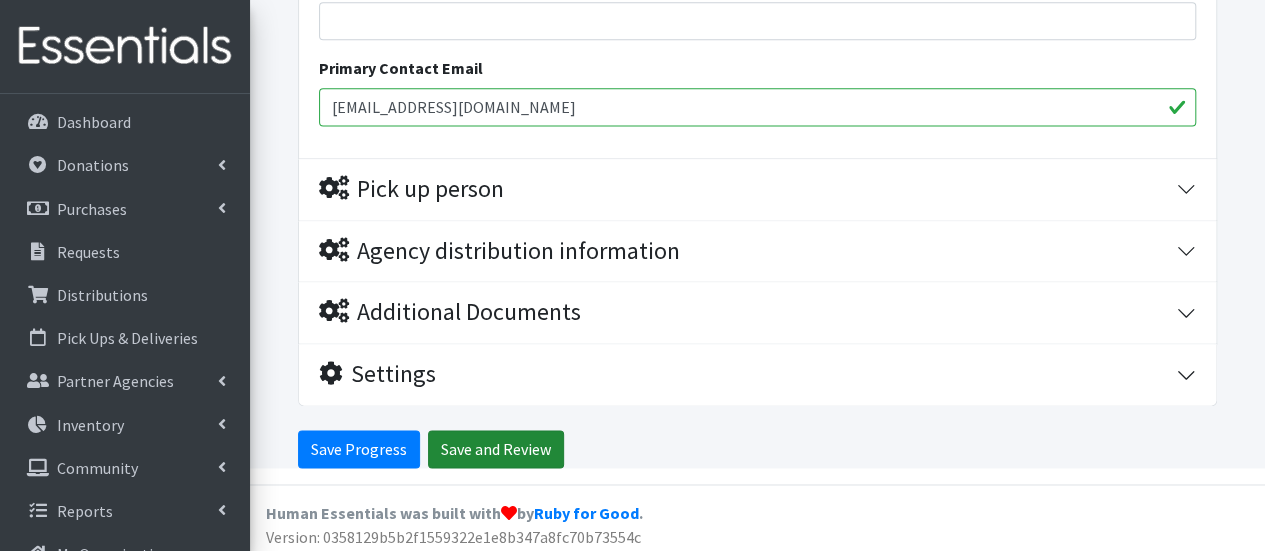click on "Save and Review" at bounding box center [496, 449] 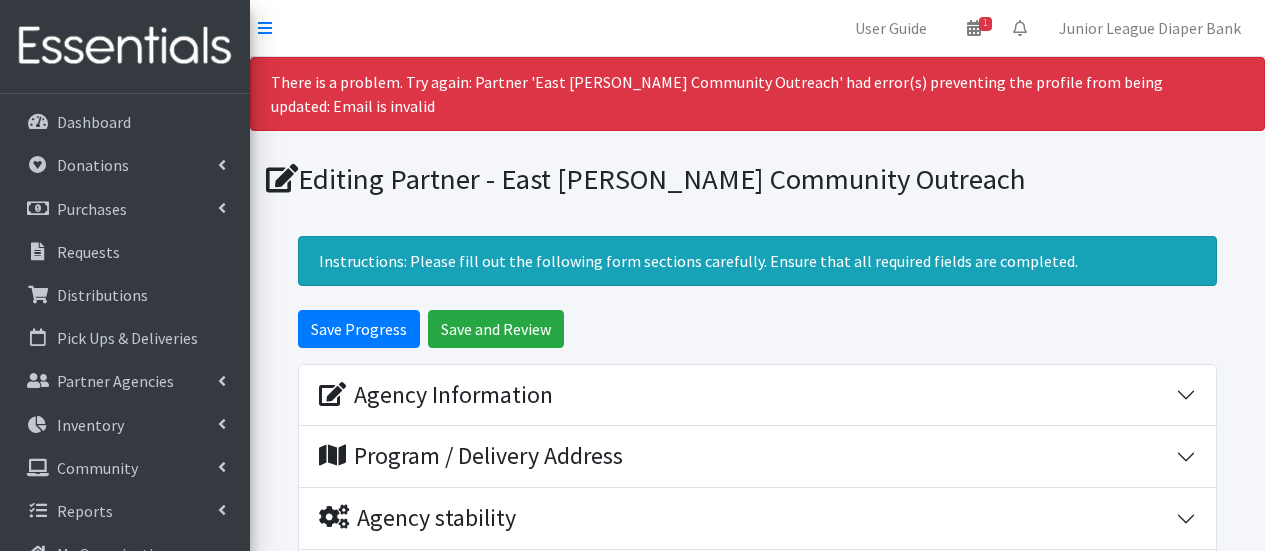 scroll, scrollTop: 0, scrollLeft: 0, axis: both 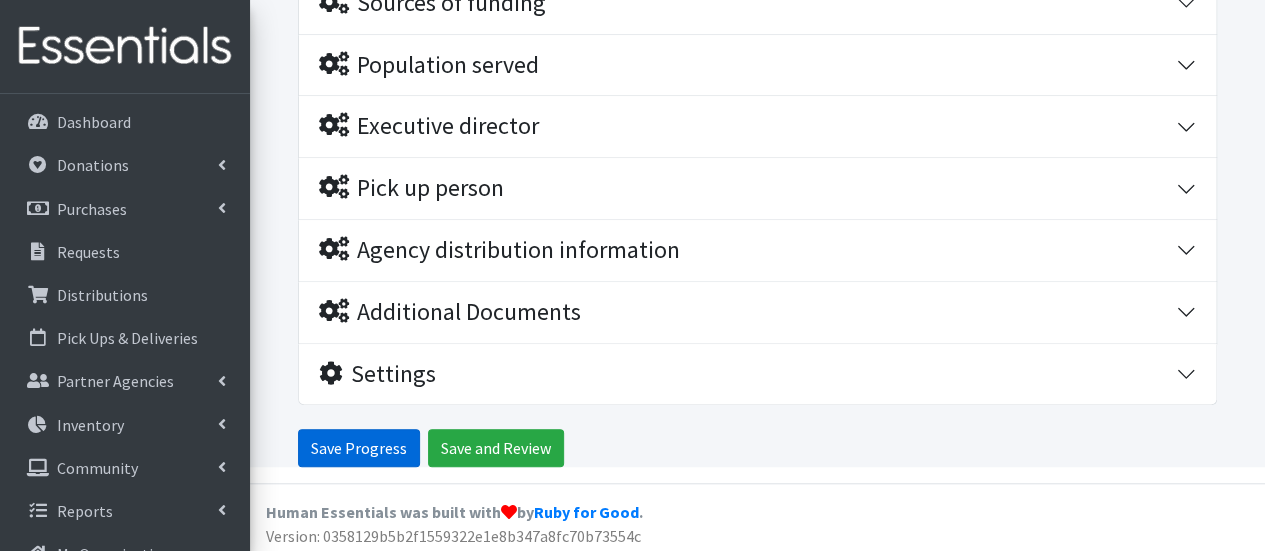 click on "Save Progress" at bounding box center [359, 448] 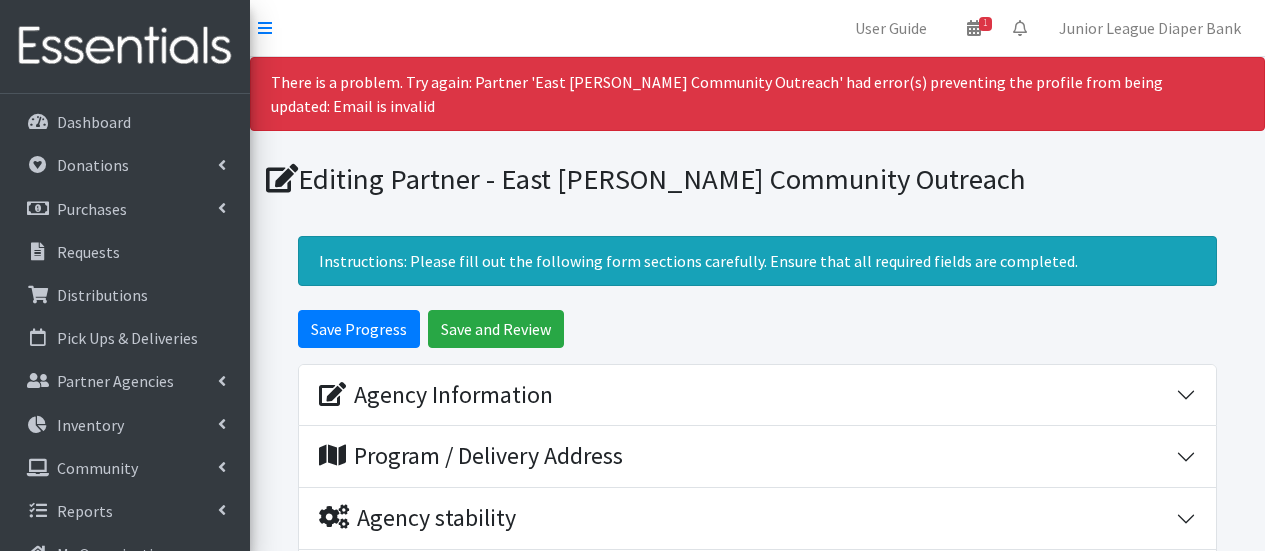 scroll, scrollTop: 0, scrollLeft: 0, axis: both 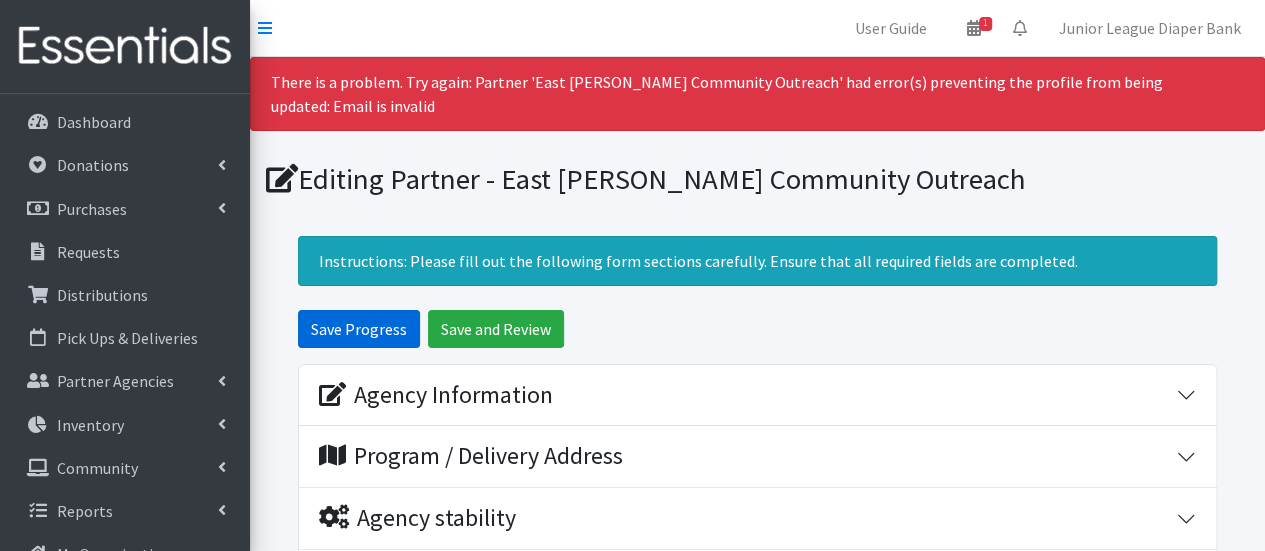 click on "Save Progress" at bounding box center (359, 329) 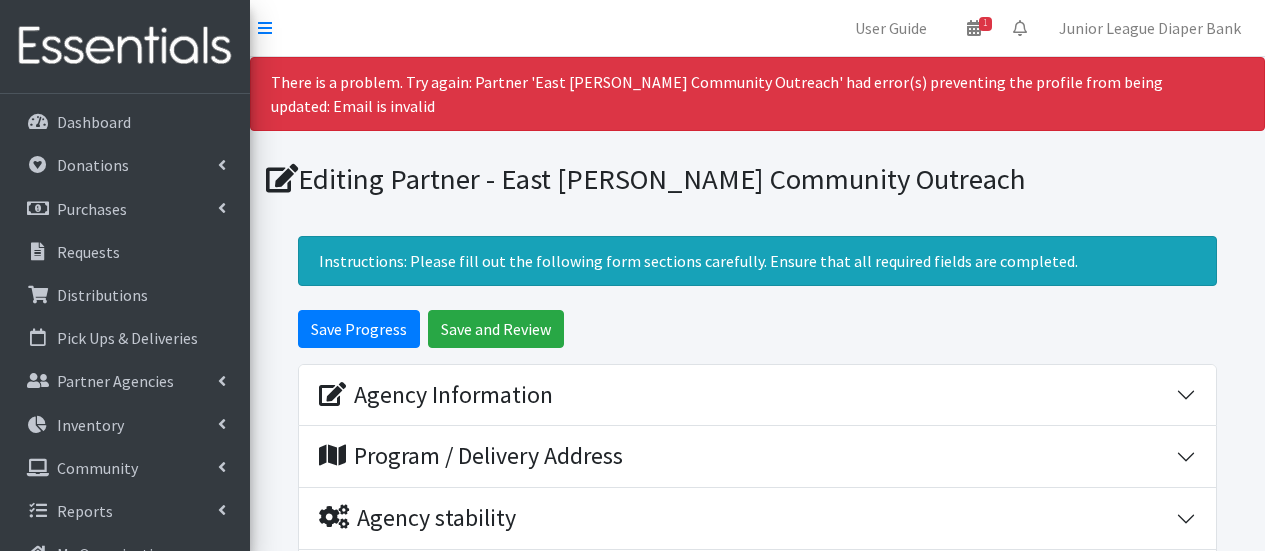 scroll, scrollTop: 0, scrollLeft: 0, axis: both 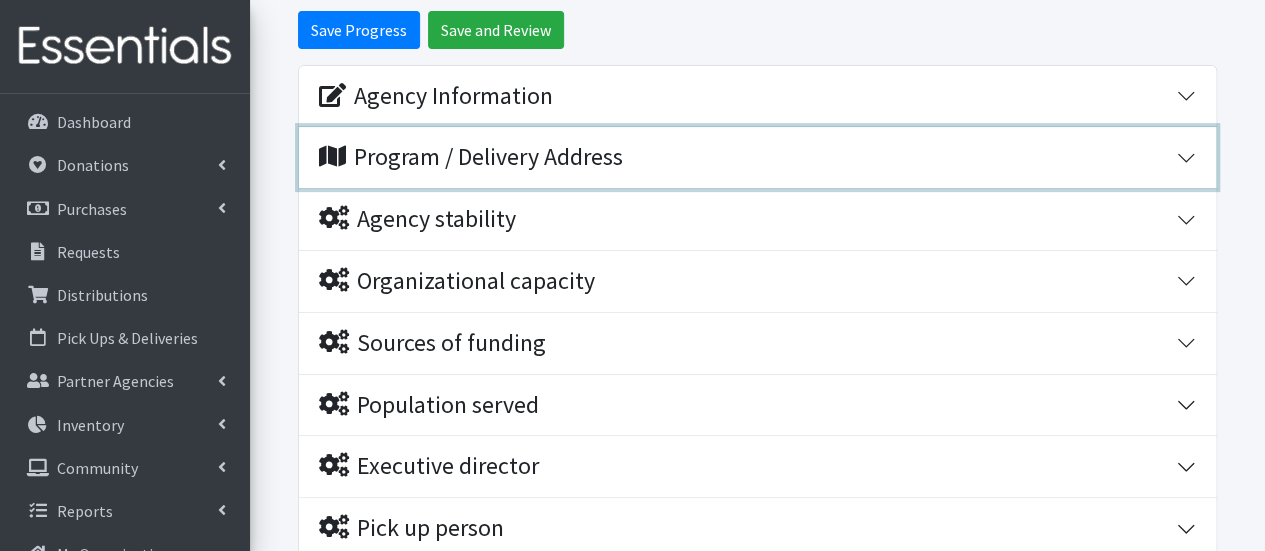 click on "Program / Delivery Address" at bounding box center (747, 157) 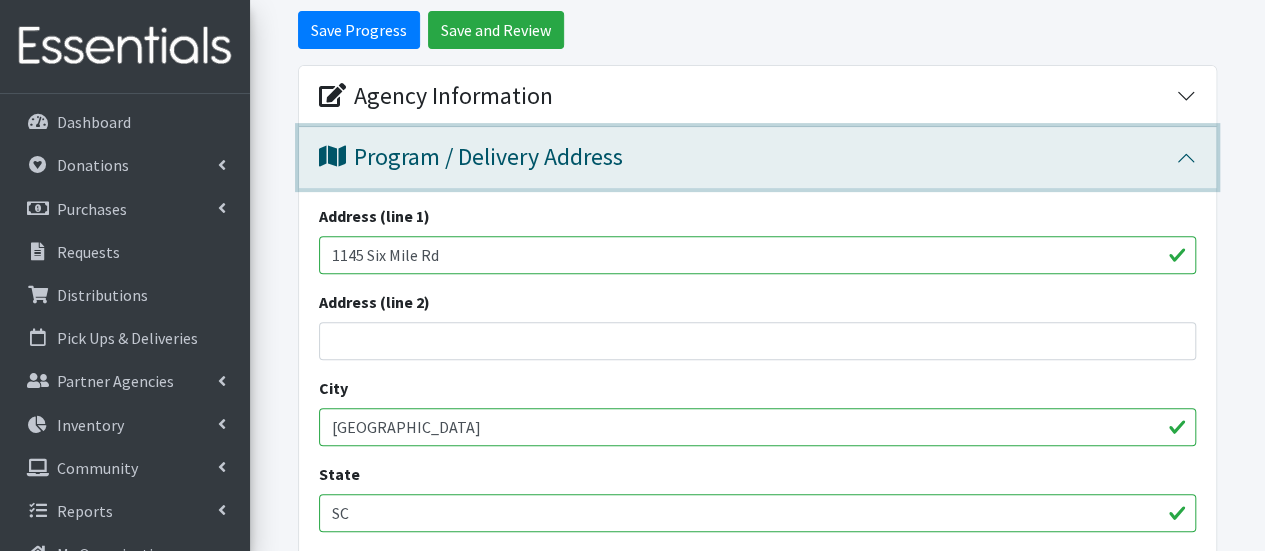click on "Program / Delivery Address" at bounding box center (747, 157) 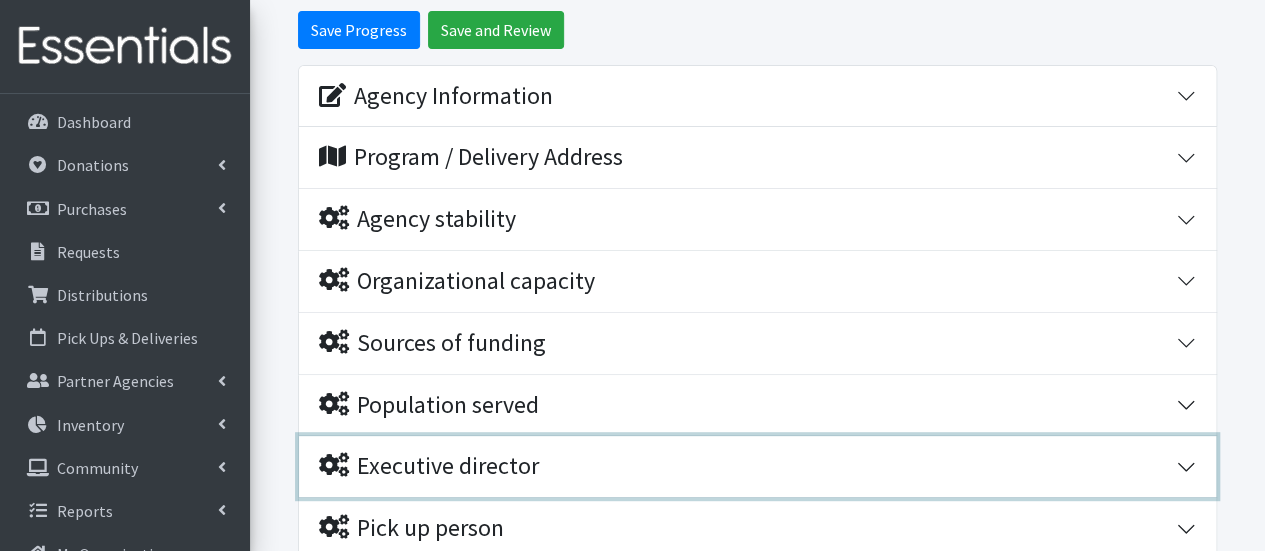 click on "Executive director" at bounding box center (747, 466) 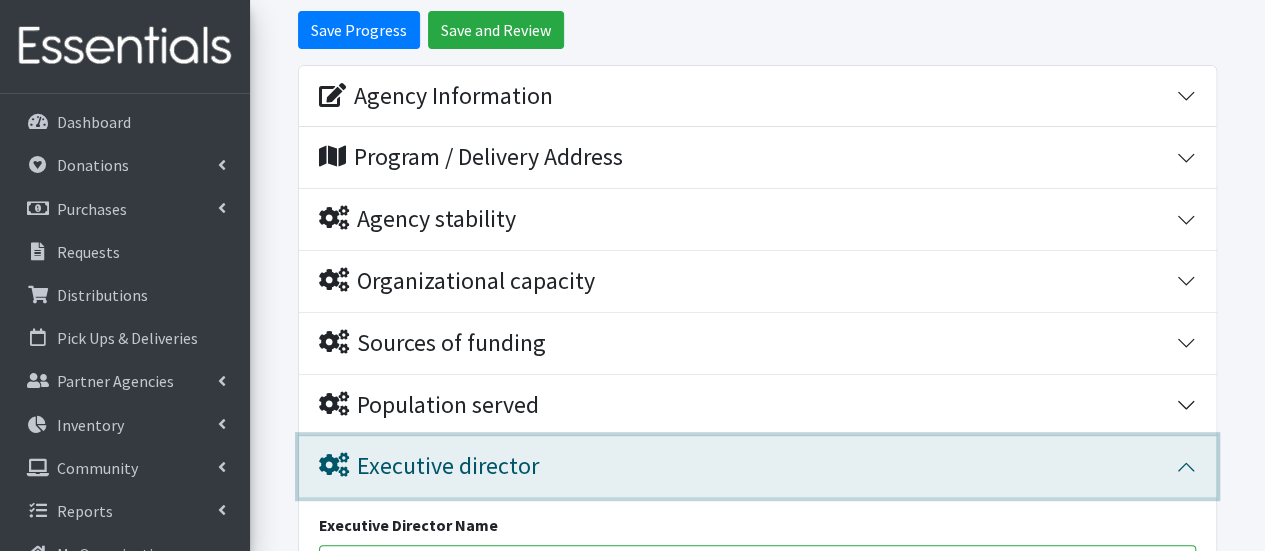 click on "Executive director" at bounding box center (747, 466) 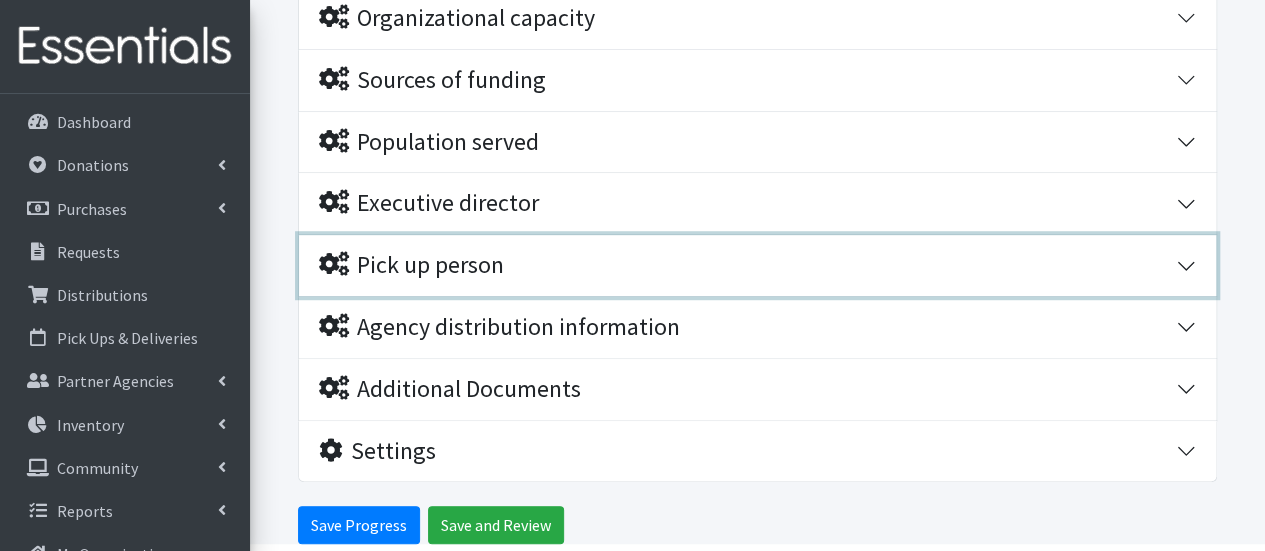 click on "Pick up person" at bounding box center (747, 265) 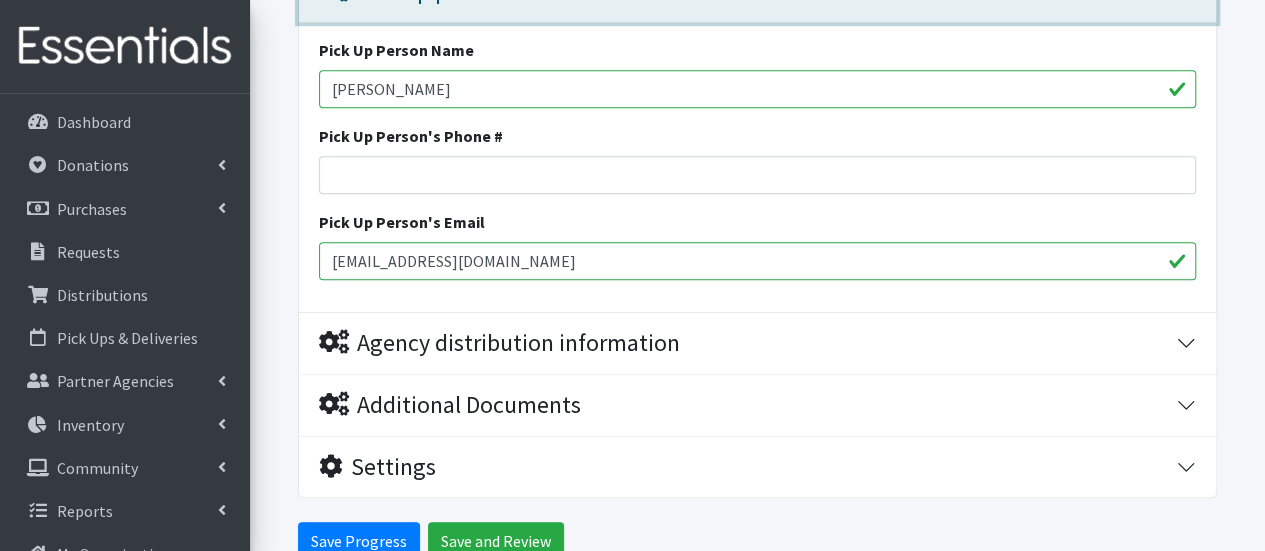 scroll, scrollTop: 852, scrollLeft: 0, axis: vertical 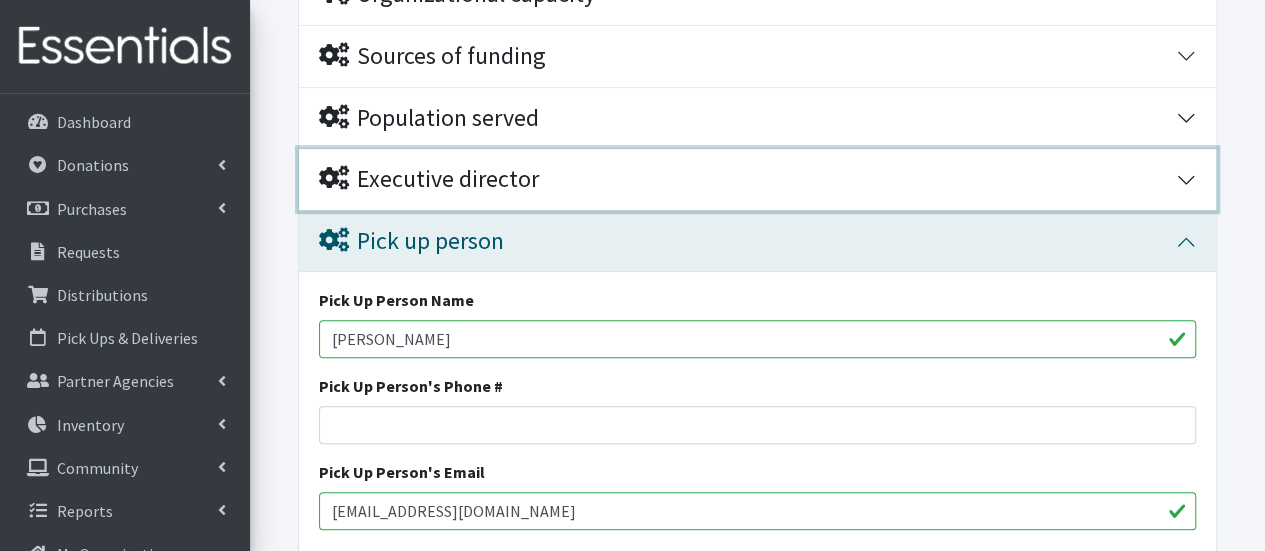 click on "Executive director" at bounding box center [429, 179] 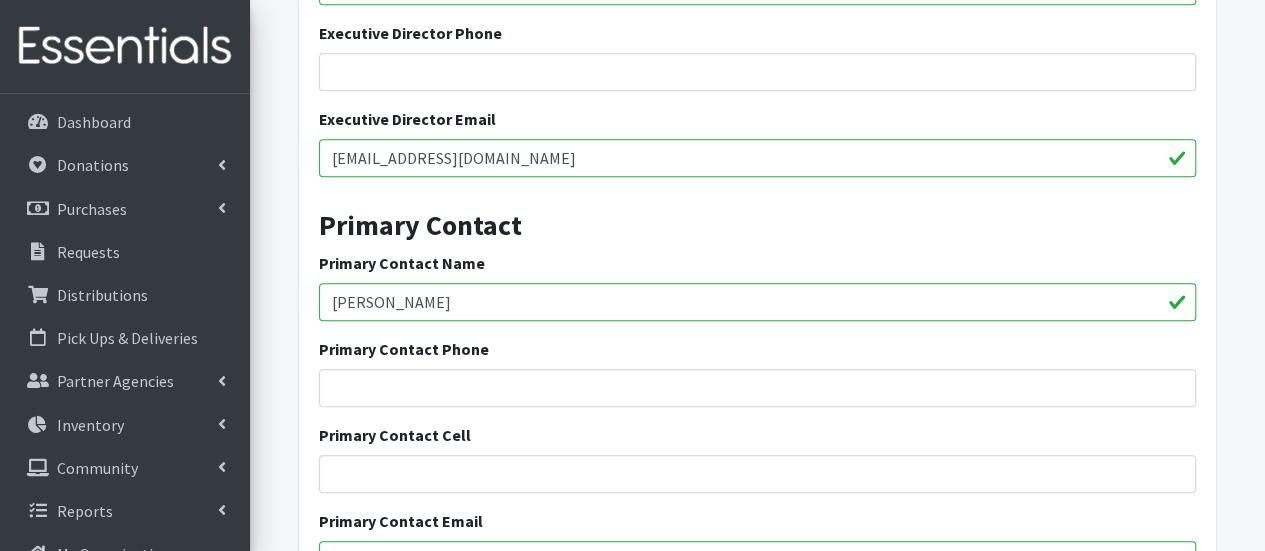 scroll, scrollTop: 914, scrollLeft: 0, axis: vertical 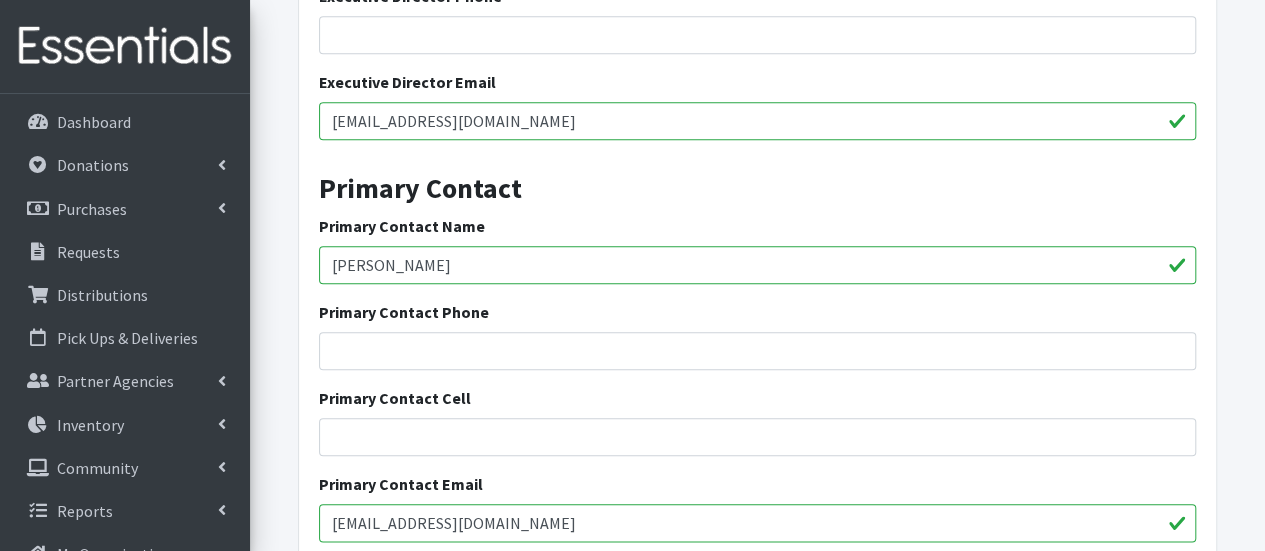click on "[PERSON_NAME]" at bounding box center [757, 265] 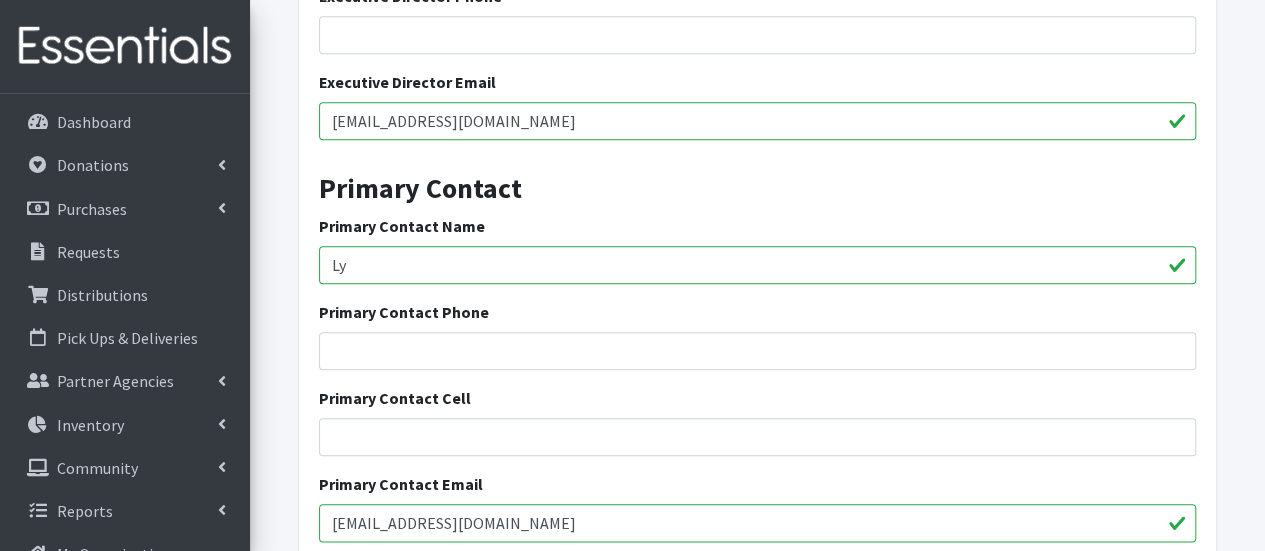 type on "L" 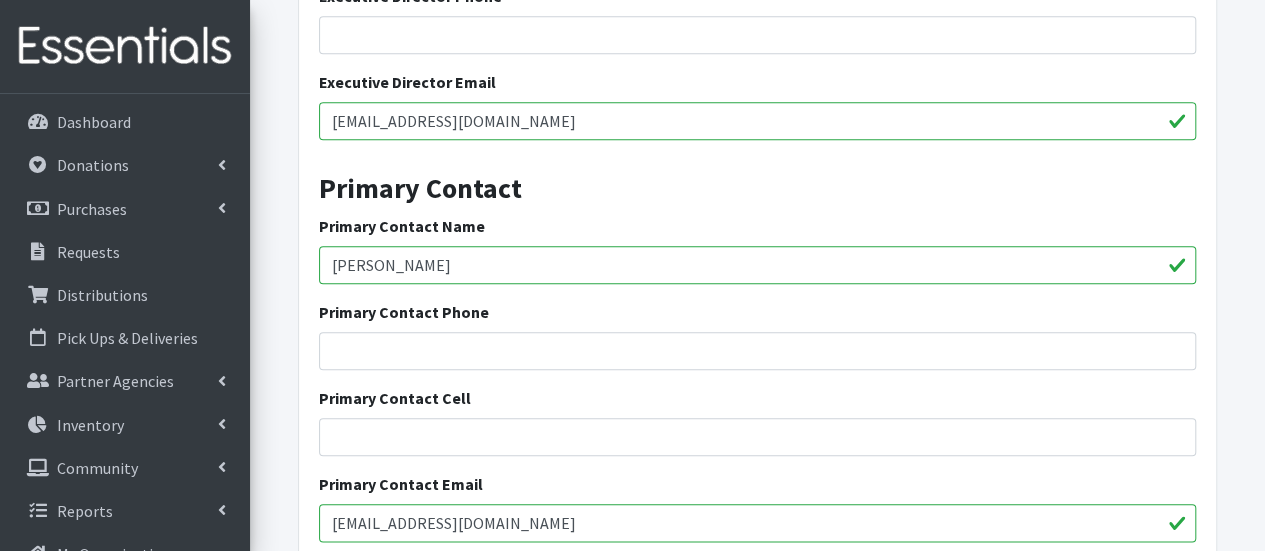 type on "[PERSON_NAME]" 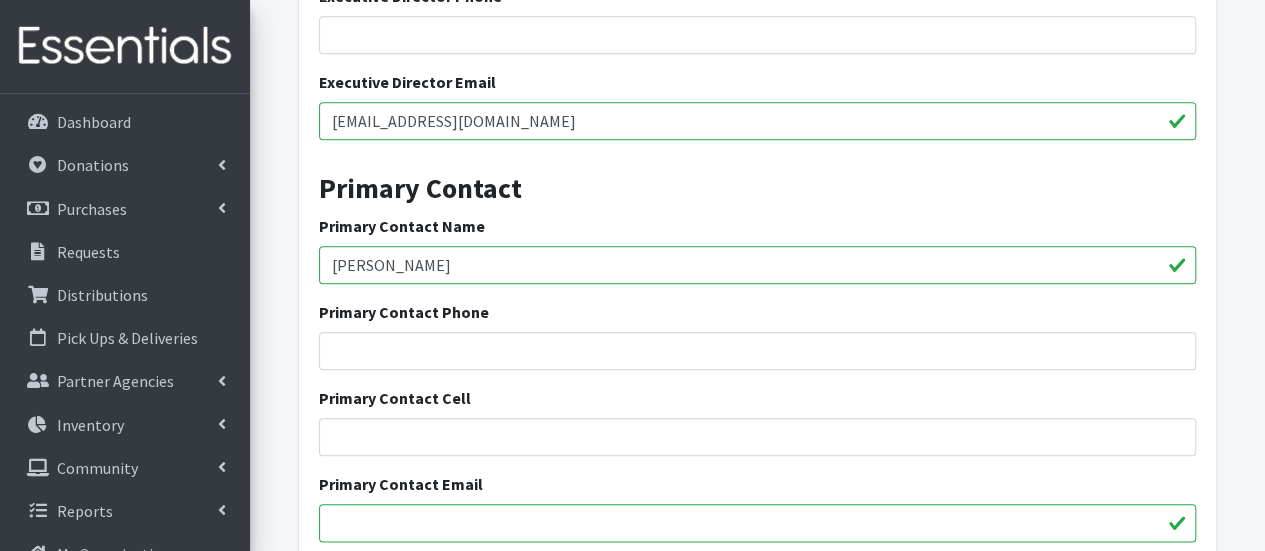 type 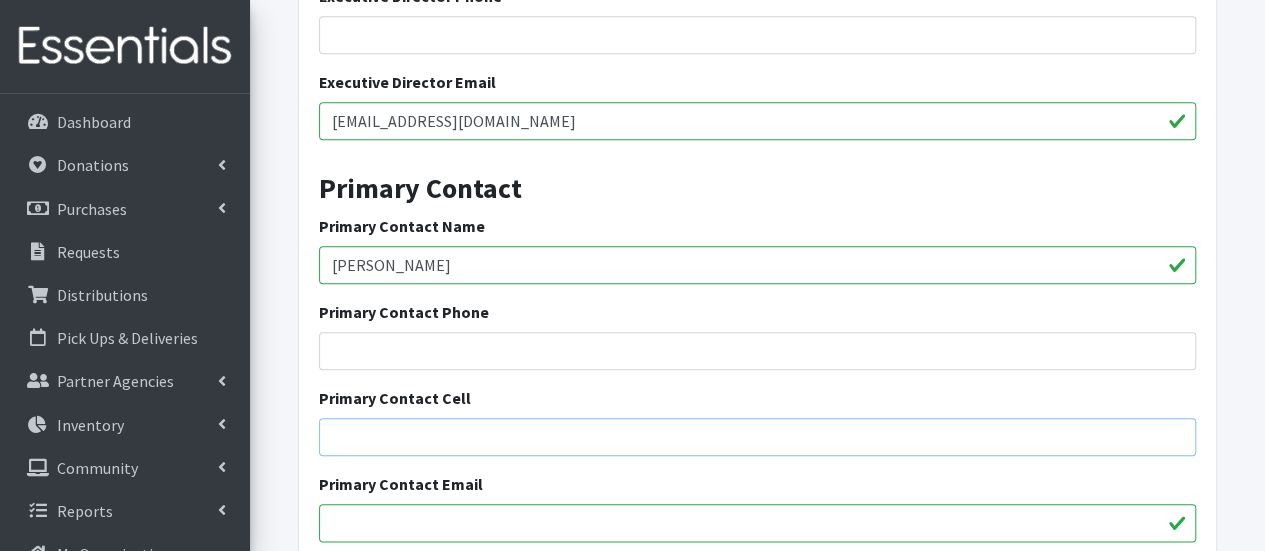 click on "Primary Contact Cell" at bounding box center (757, 437) 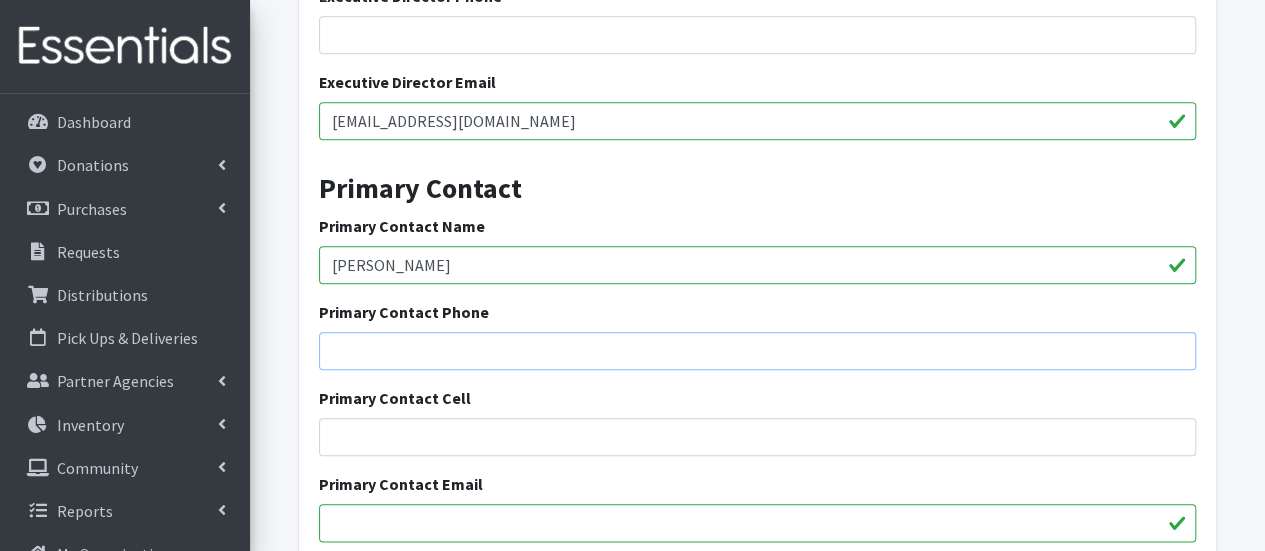 click on "Primary Contact Phone" at bounding box center [757, 351] 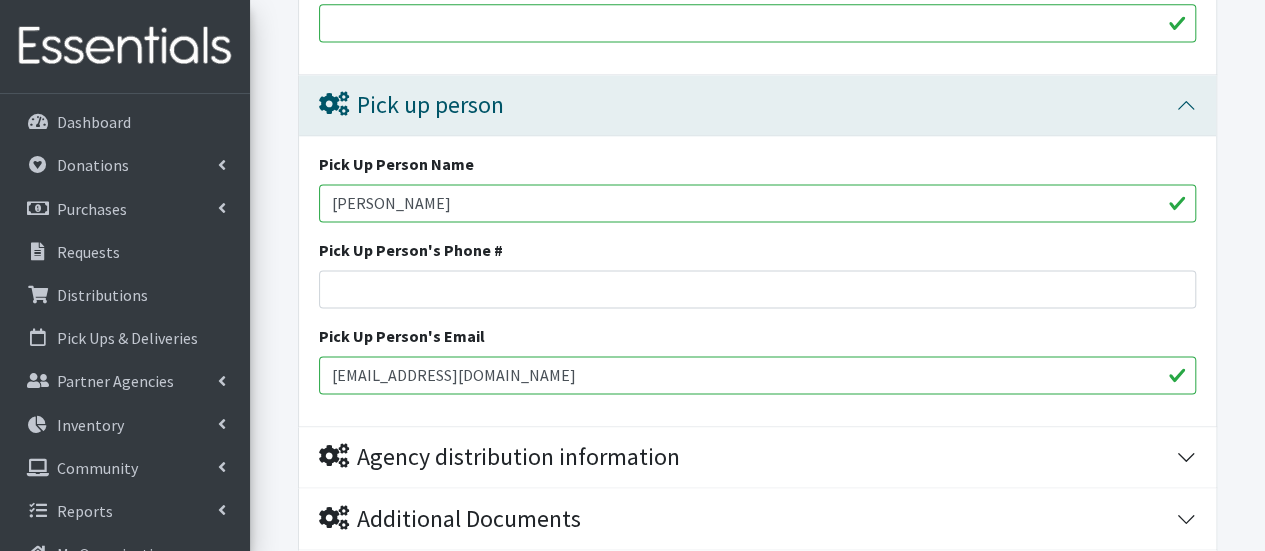 scroll, scrollTop: 1620, scrollLeft: 0, axis: vertical 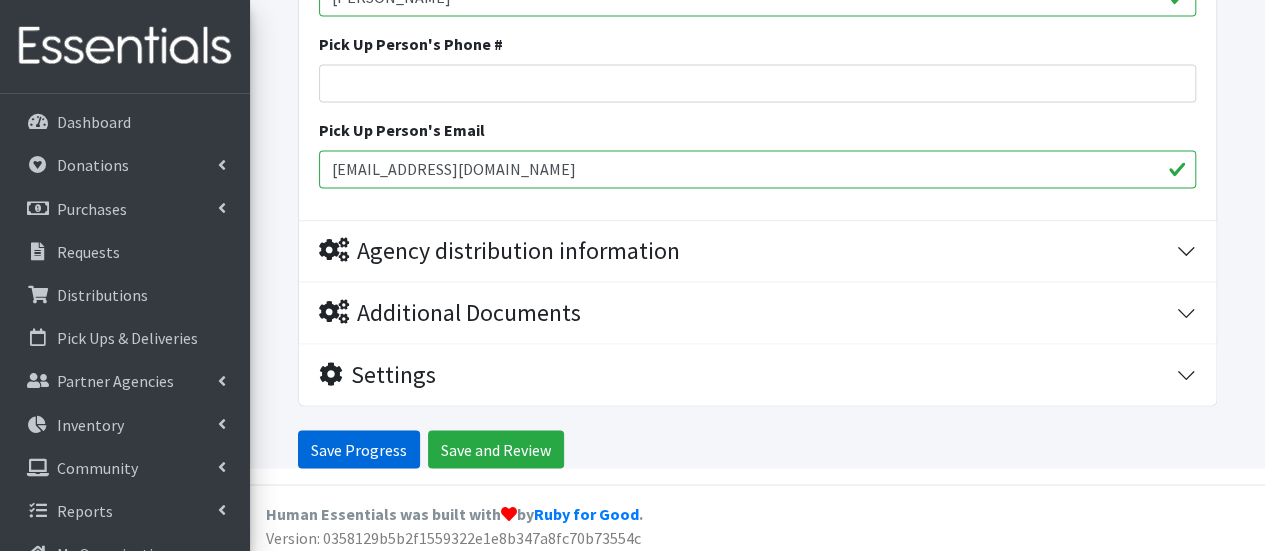click on "Save Progress" at bounding box center [359, 449] 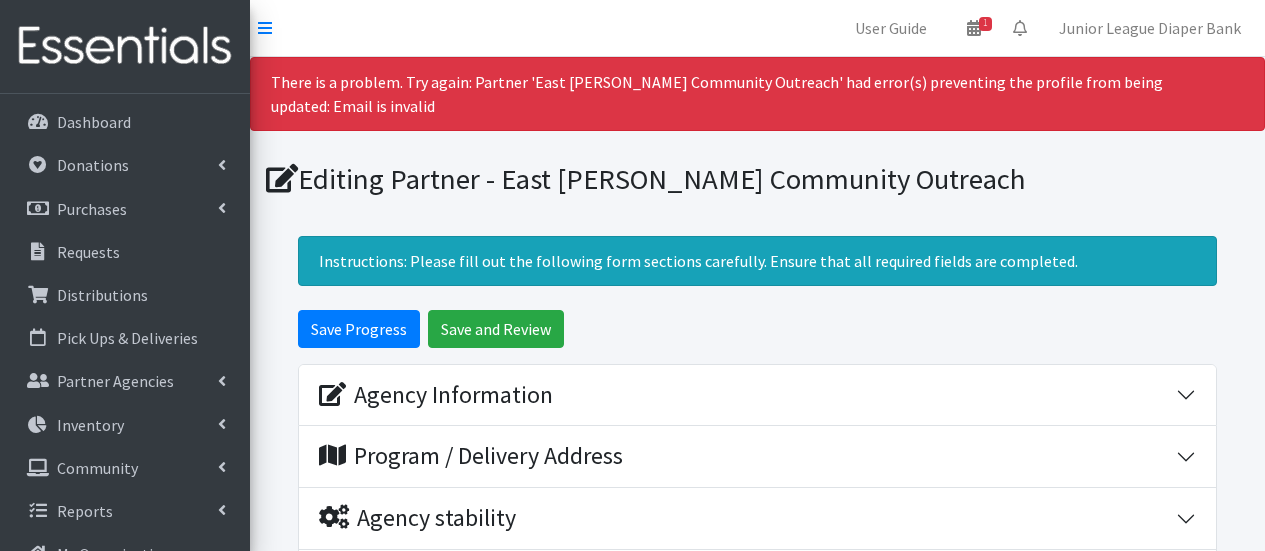 scroll, scrollTop: 0, scrollLeft: 0, axis: both 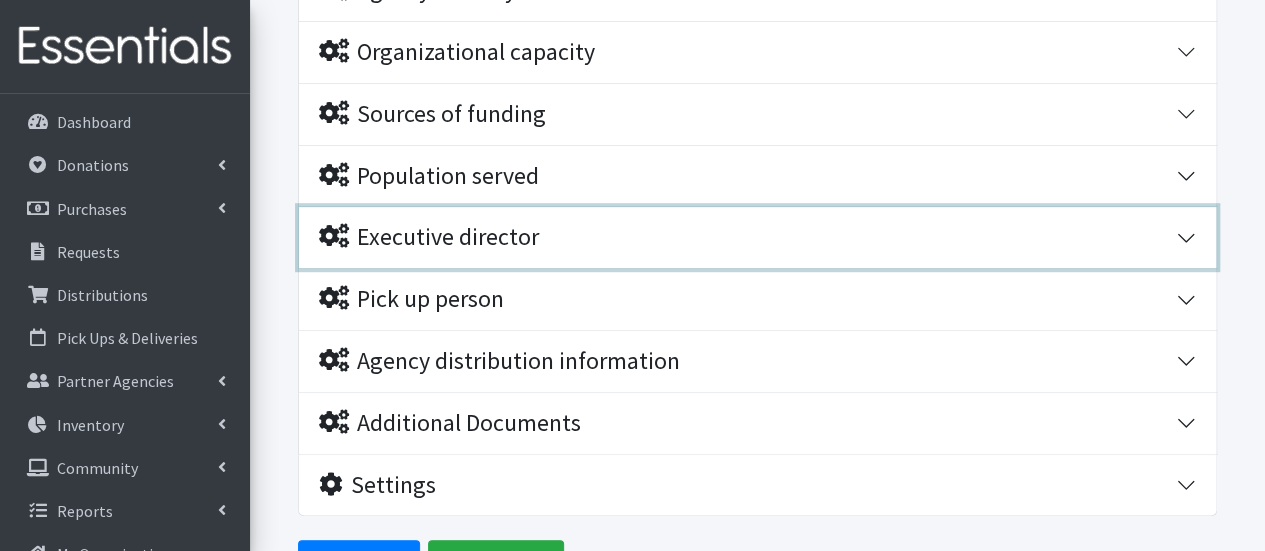 click on "Executive director" at bounding box center [747, 237] 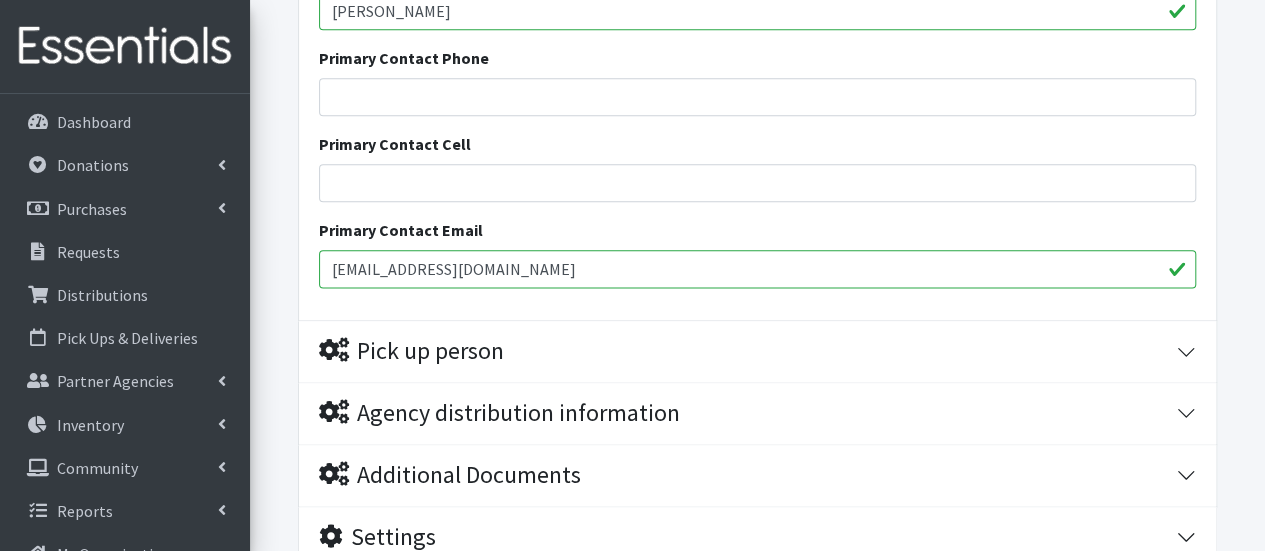 scroll, scrollTop: 1220, scrollLeft: 0, axis: vertical 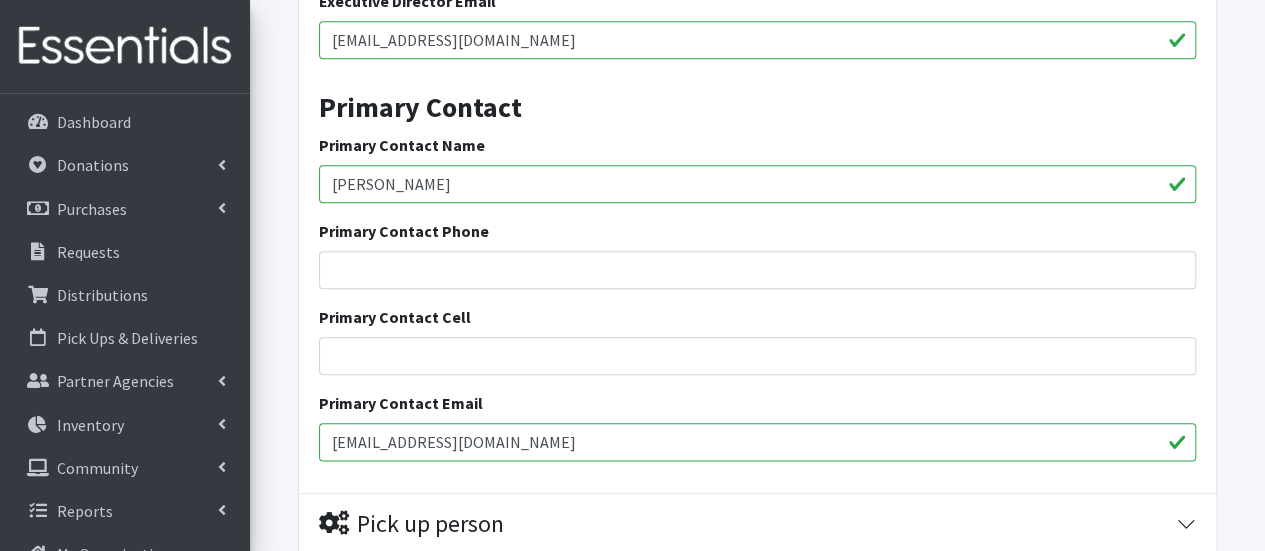 drag, startPoint x: 529, startPoint y: 435, endPoint x: 300, endPoint y: 403, distance: 231.225 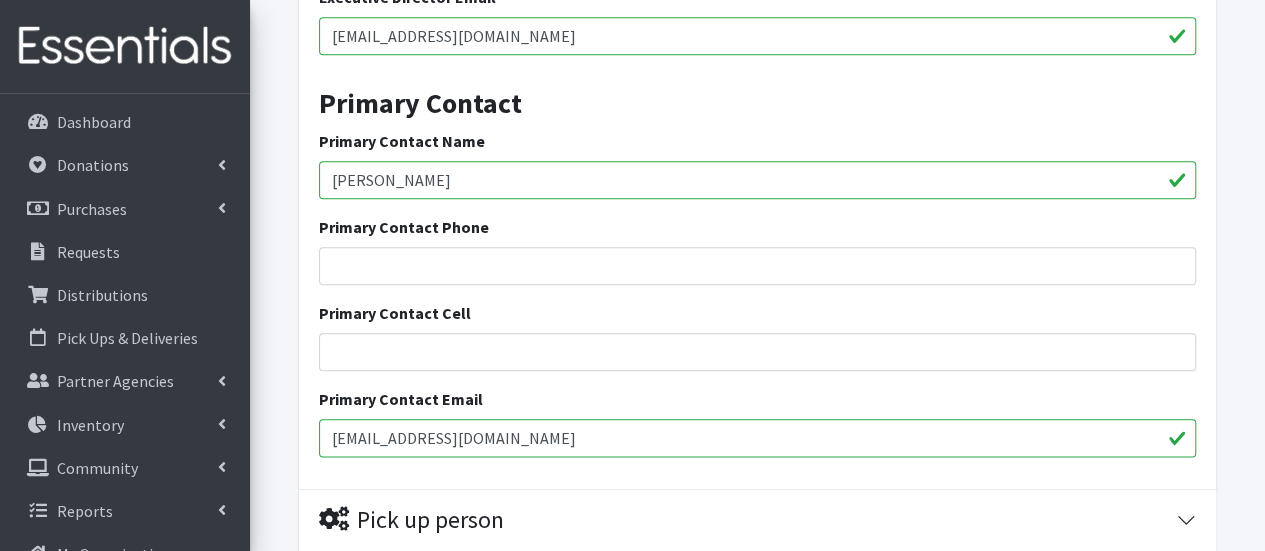 type on "[PERSON_NAME]" 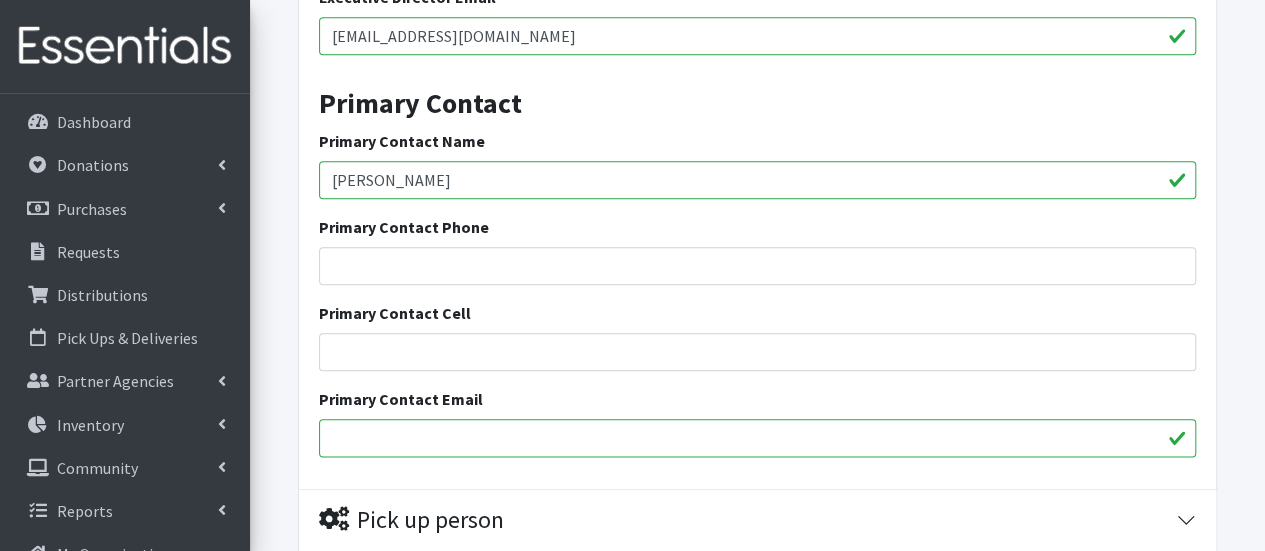 type 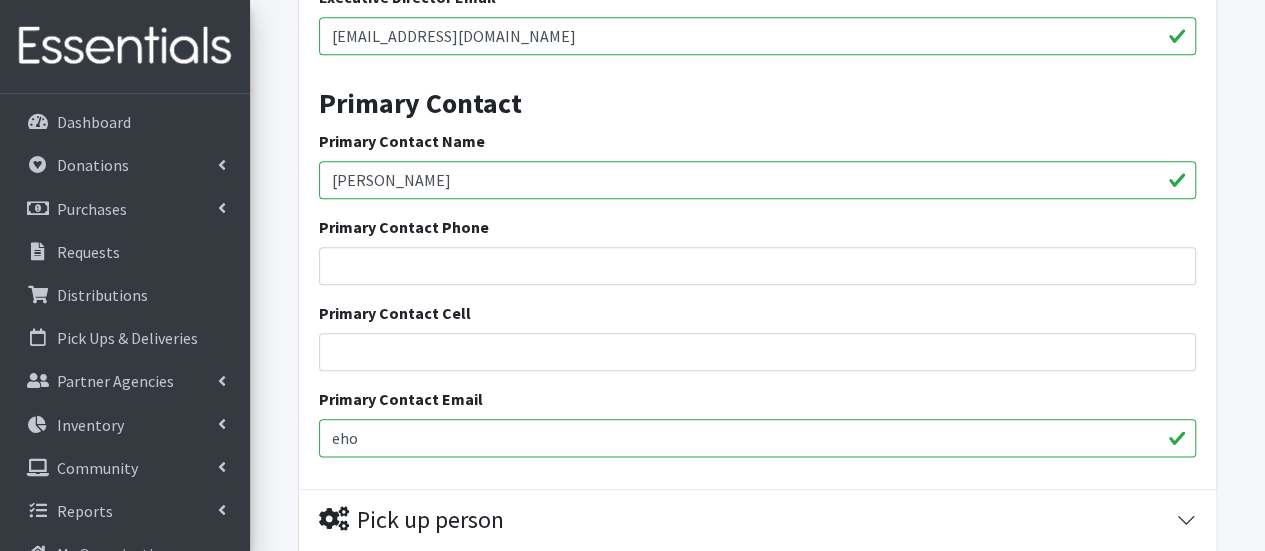 type on "eholmes@eccocharleston.org" 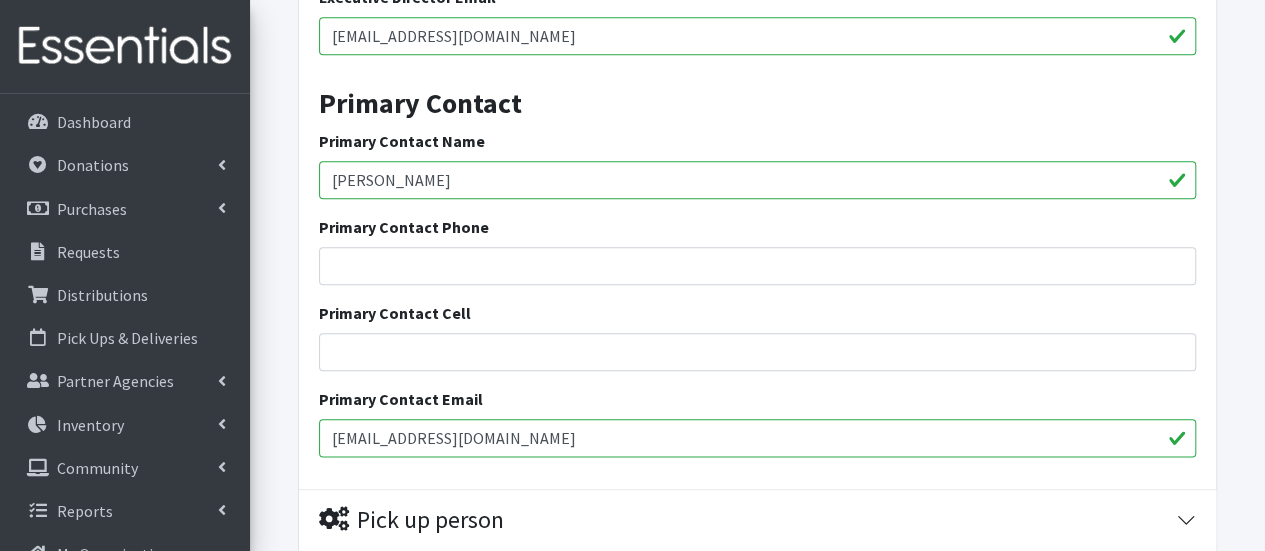 scroll, scrollTop: 1330, scrollLeft: 0, axis: vertical 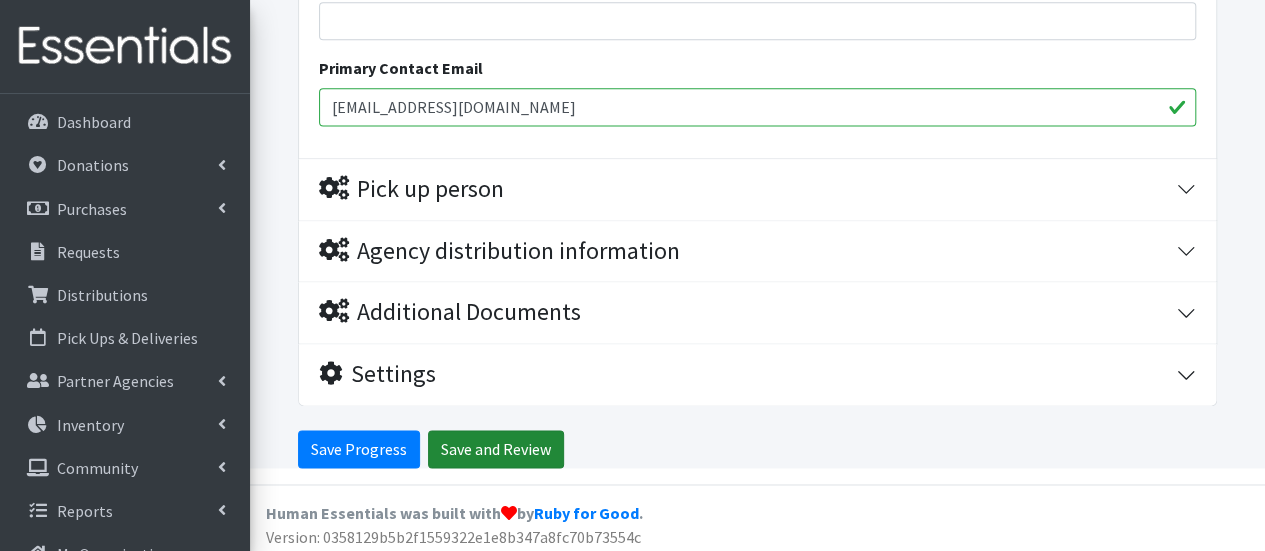 click on "Save and Review" at bounding box center (496, 449) 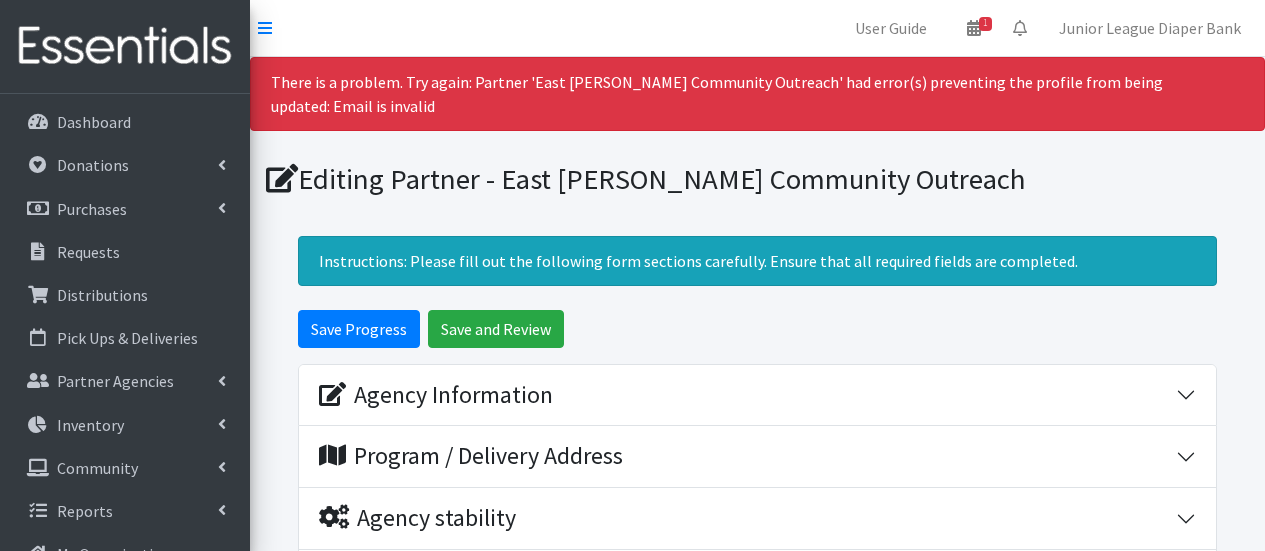 scroll, scrollTop: 0, scrollLeft: 0, axis: both 